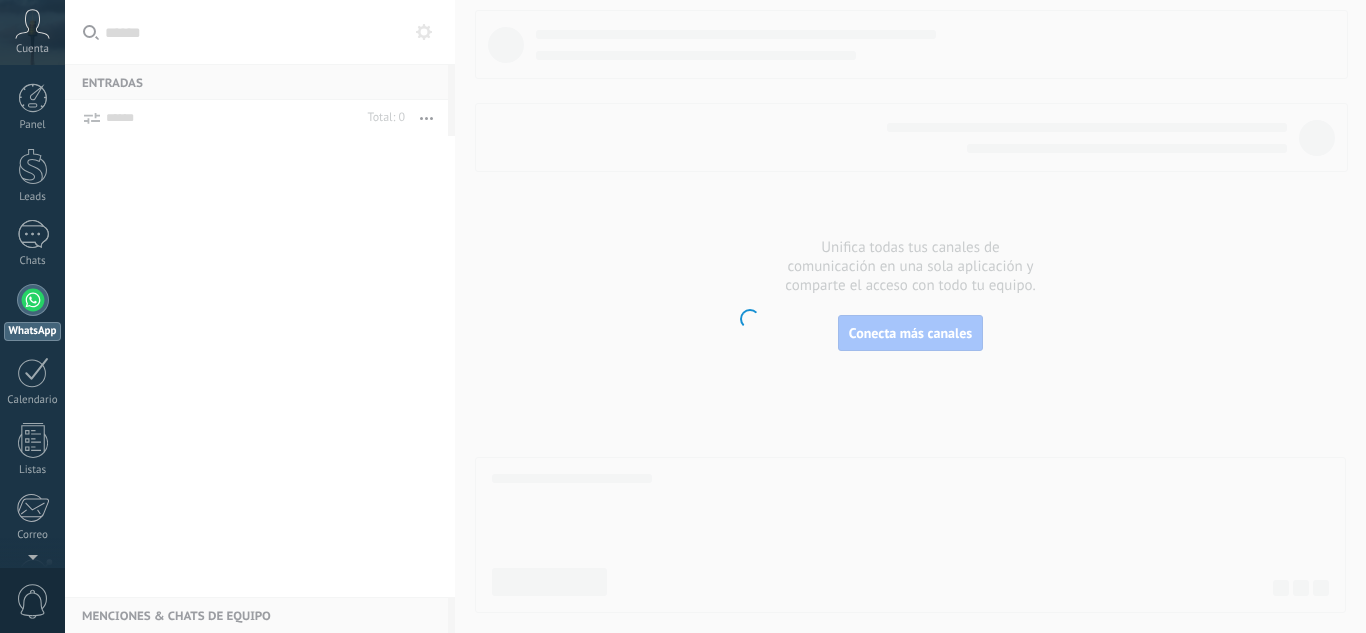 scroll, scrollTop: 0, scrollLeft: 0, axis: both 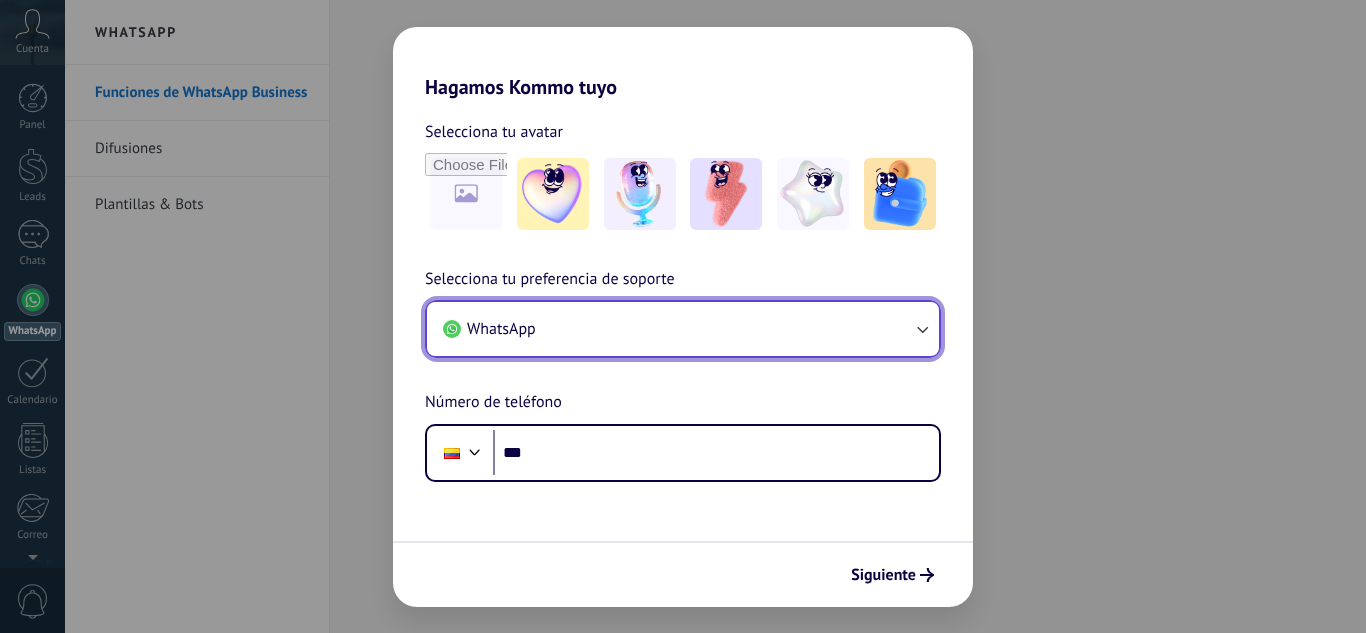 click 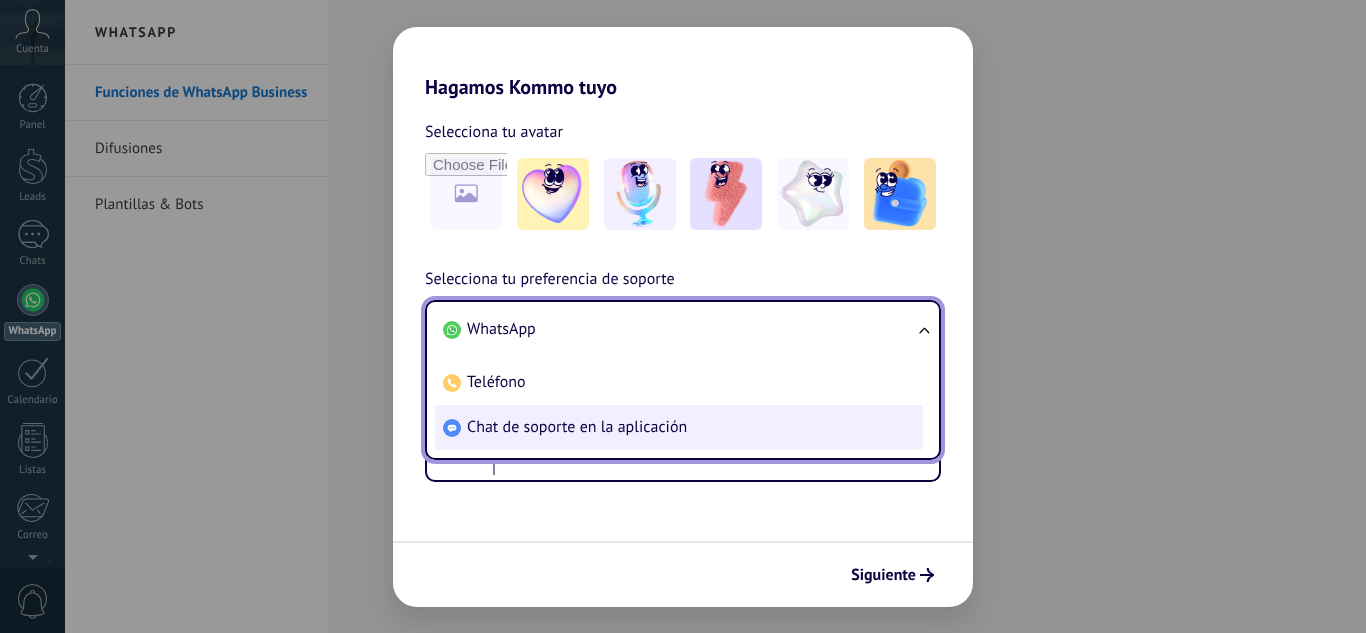 click on "Chat de soporte en la aplicación" at bounding box center [679, 427] 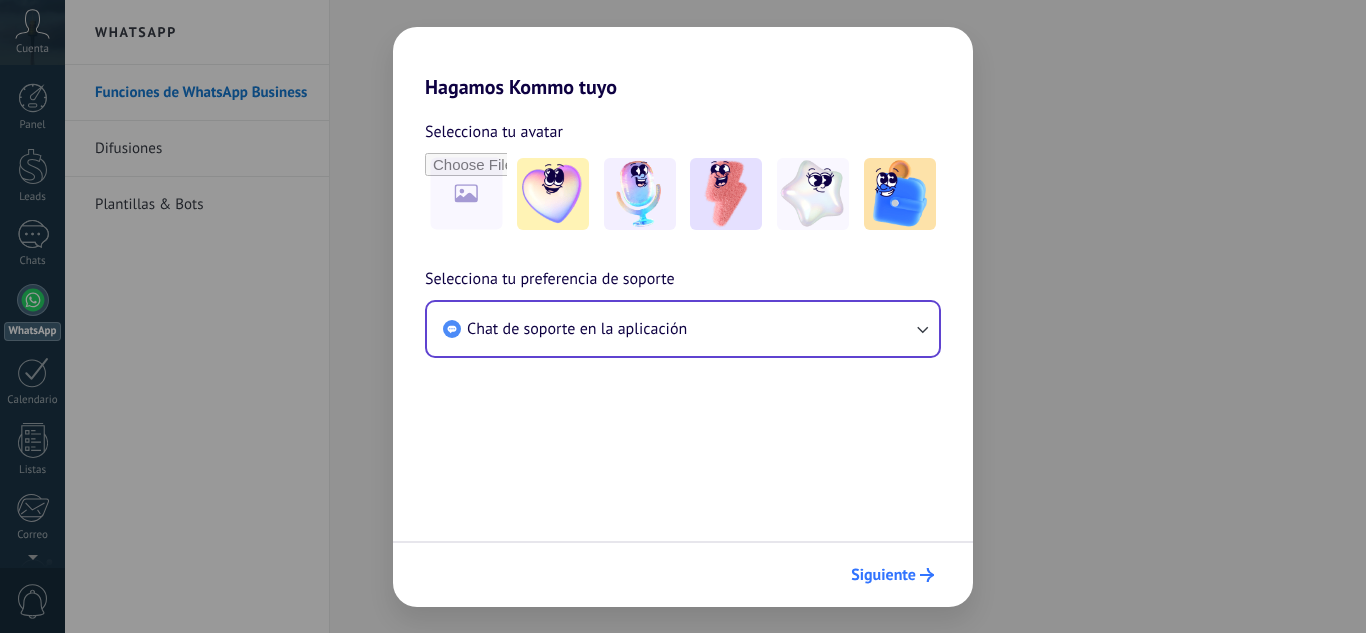 click on "Siguiente" at bounding box center (883, 575) 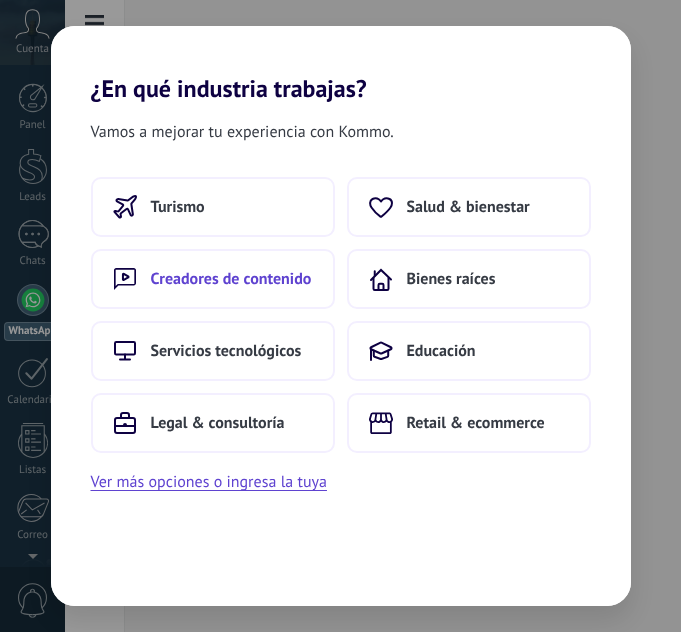 click on "Creadores de contenido" at bounding box center (231, 279) 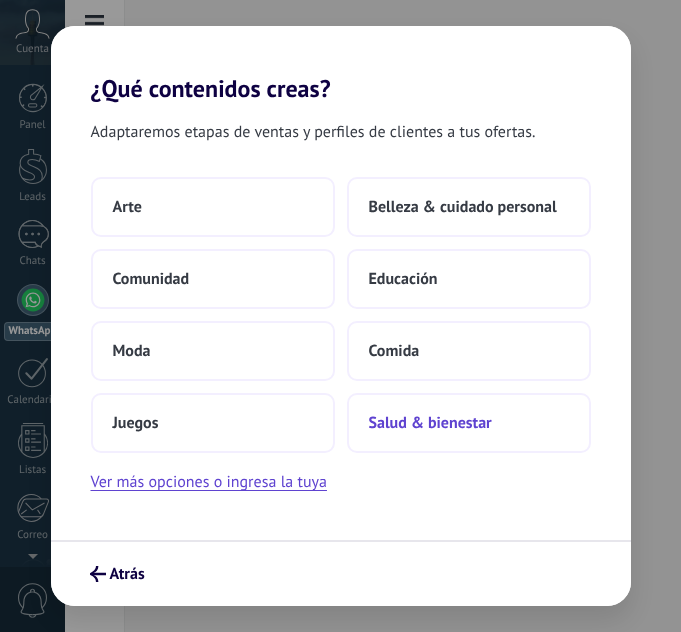 click on "Salud & bienestar" at bounding box center (430, 423) 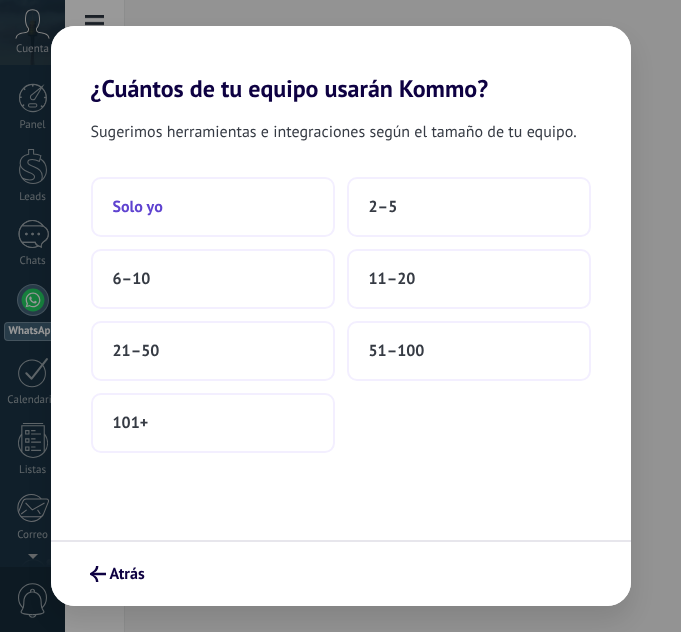 click on "Solo yo" at bounding box center (213, 207) 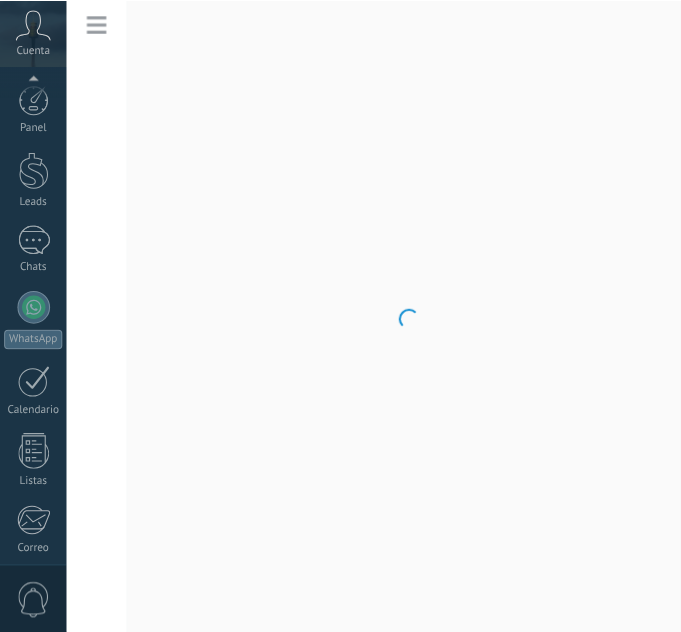 scroll, scrollTop: 215, scrollLeft: 0, axis: vertical 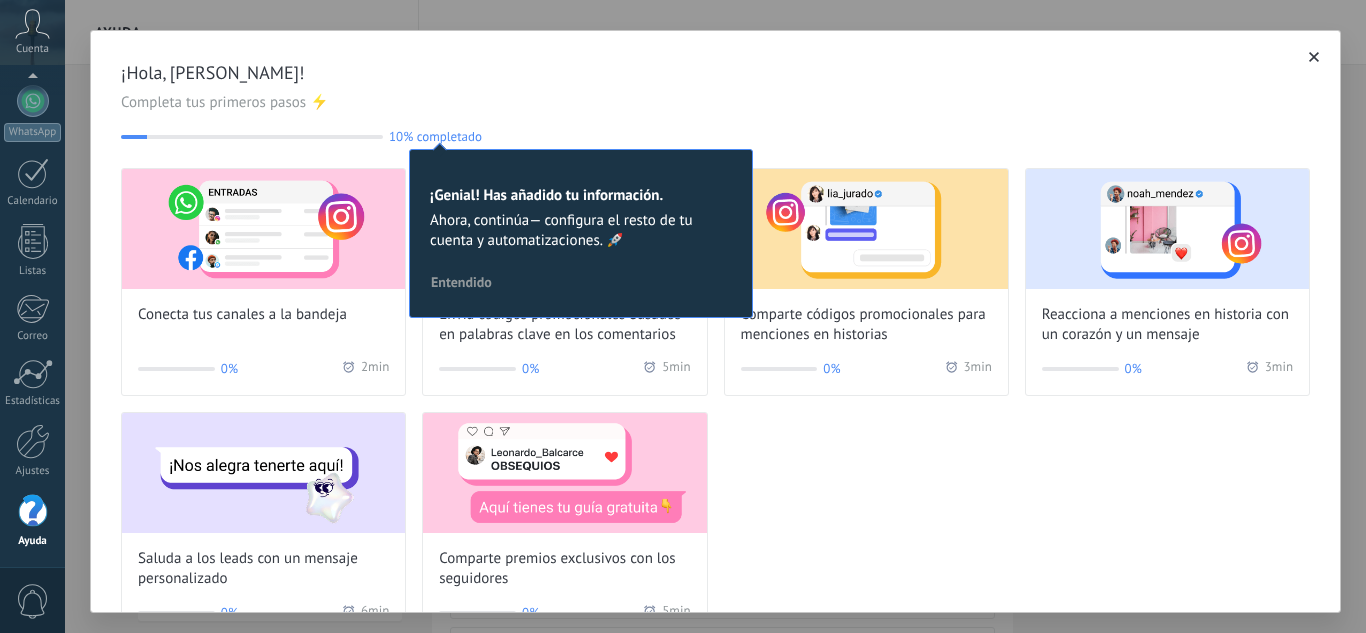 click on "¡Hola, [PERSON_NAME]!" at bounding box center [715, 73] 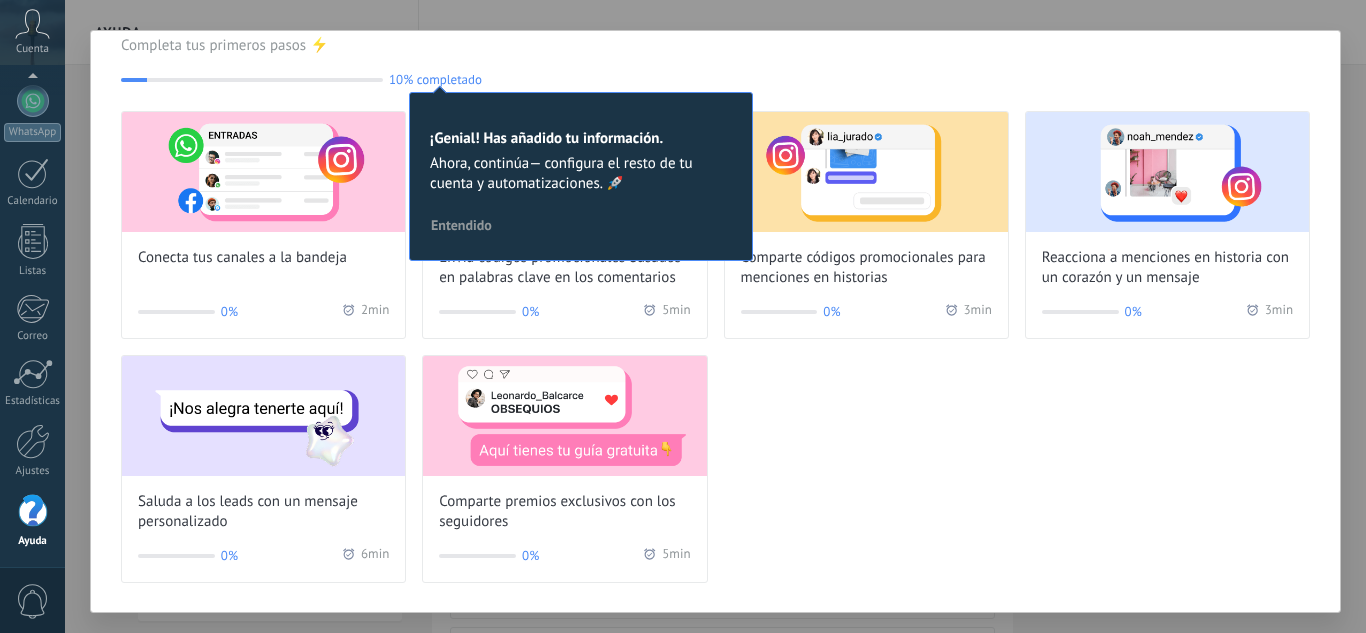 scroll, scrollTop: 58, scrollLeft: 0, axis: vertical 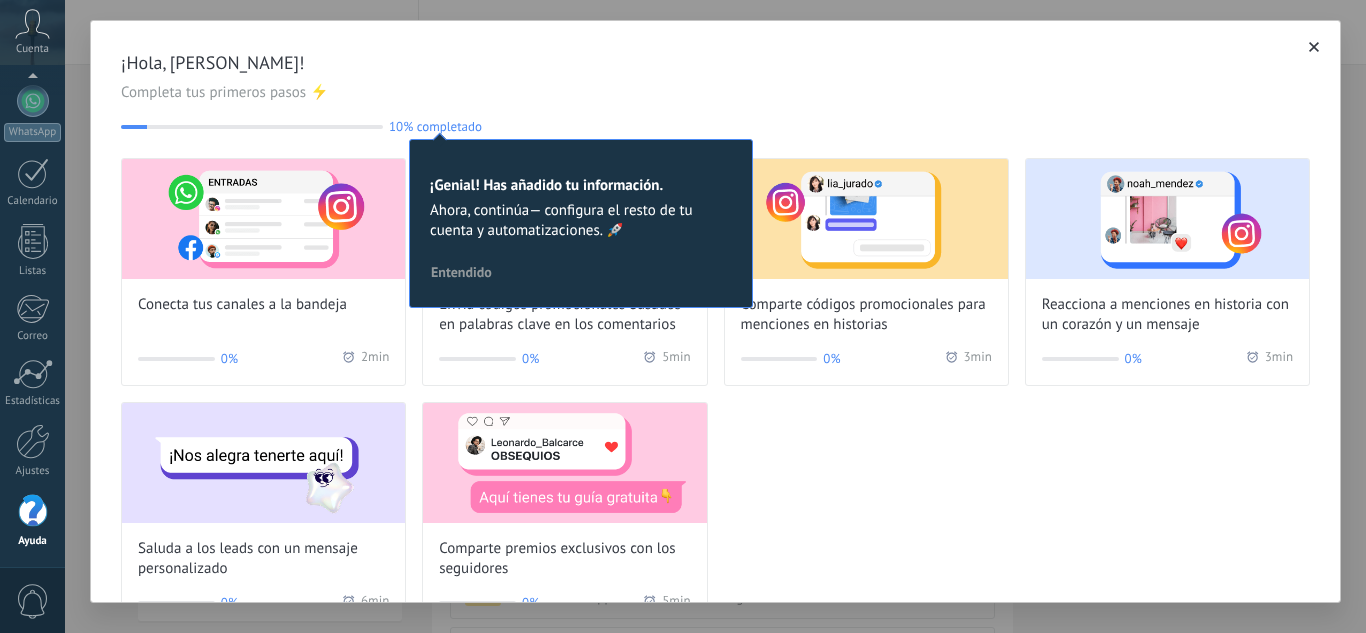 click at bounding box center (1314, 47) 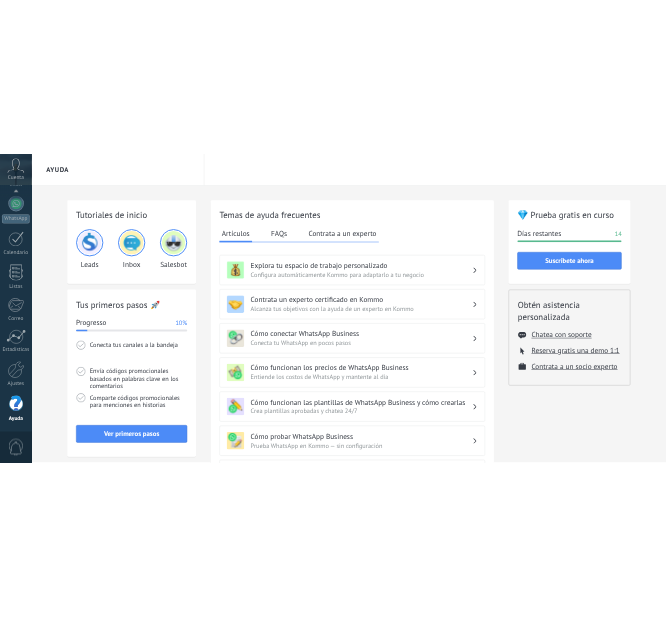 scroll, scrollTop: 0, scrollLeft: 0, axis: both 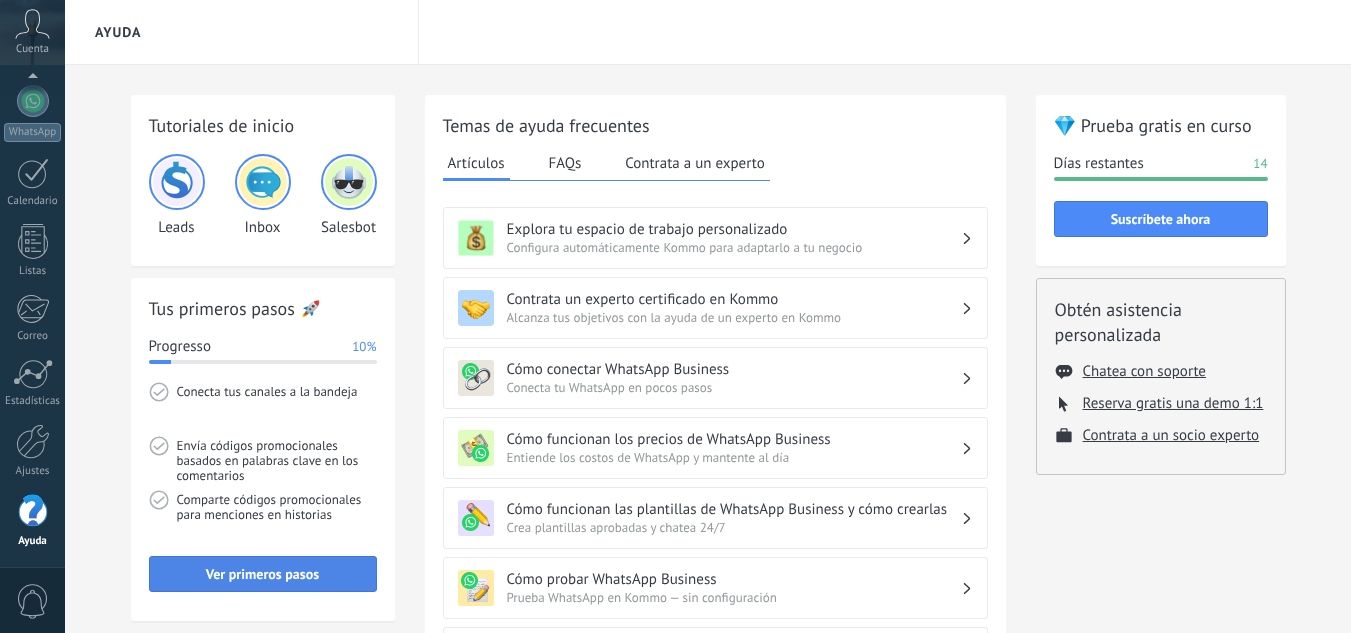 click on "Ver primeros pasos" at bounding box center [263, 574] 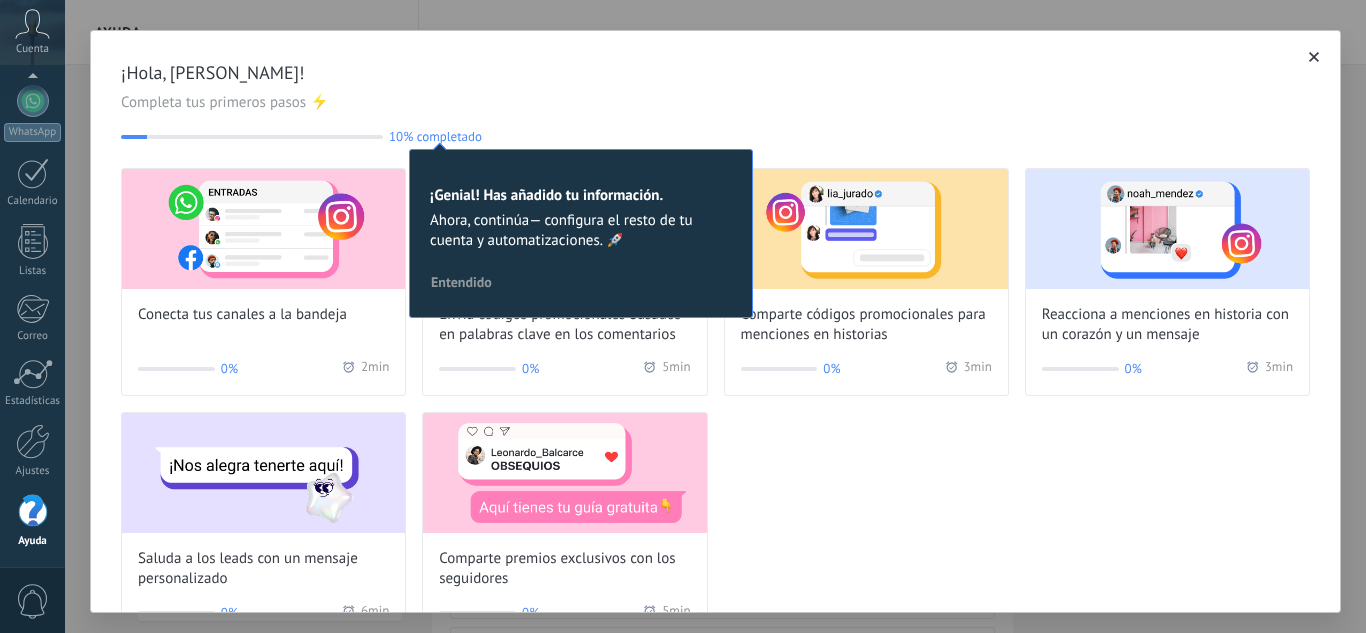 click at bounding box center (1314, 57) 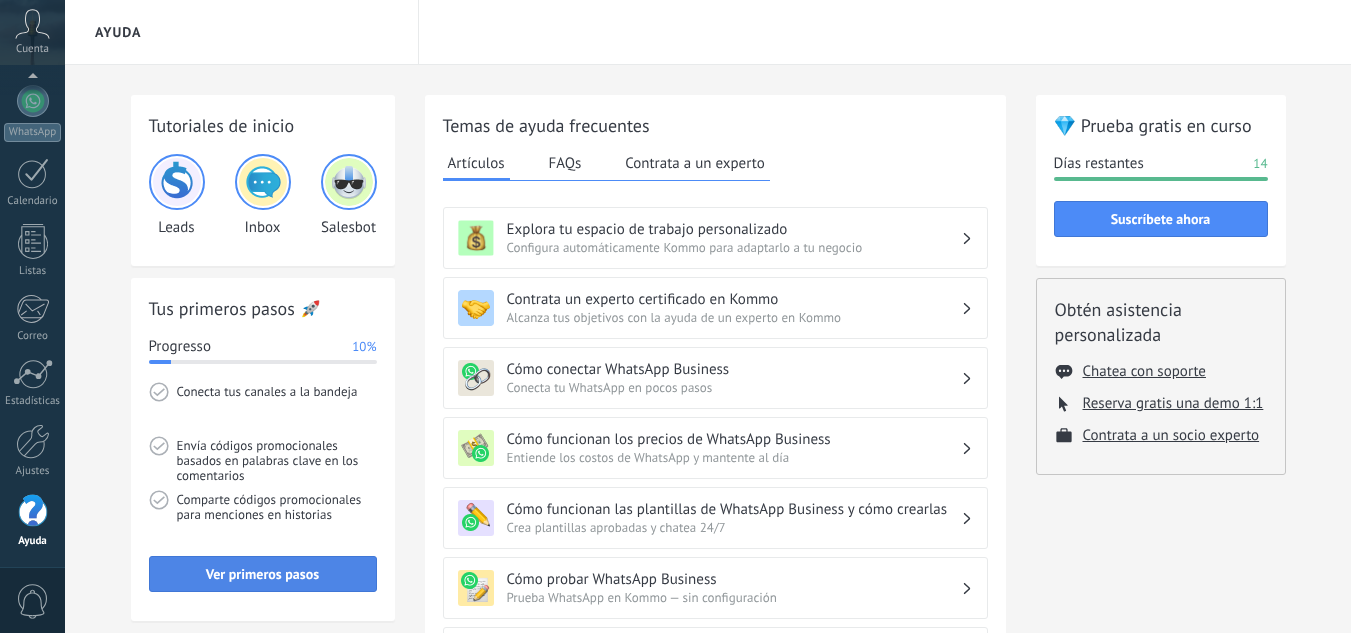 click on "Ver primeros pasos" at bounding box center (262, 574) 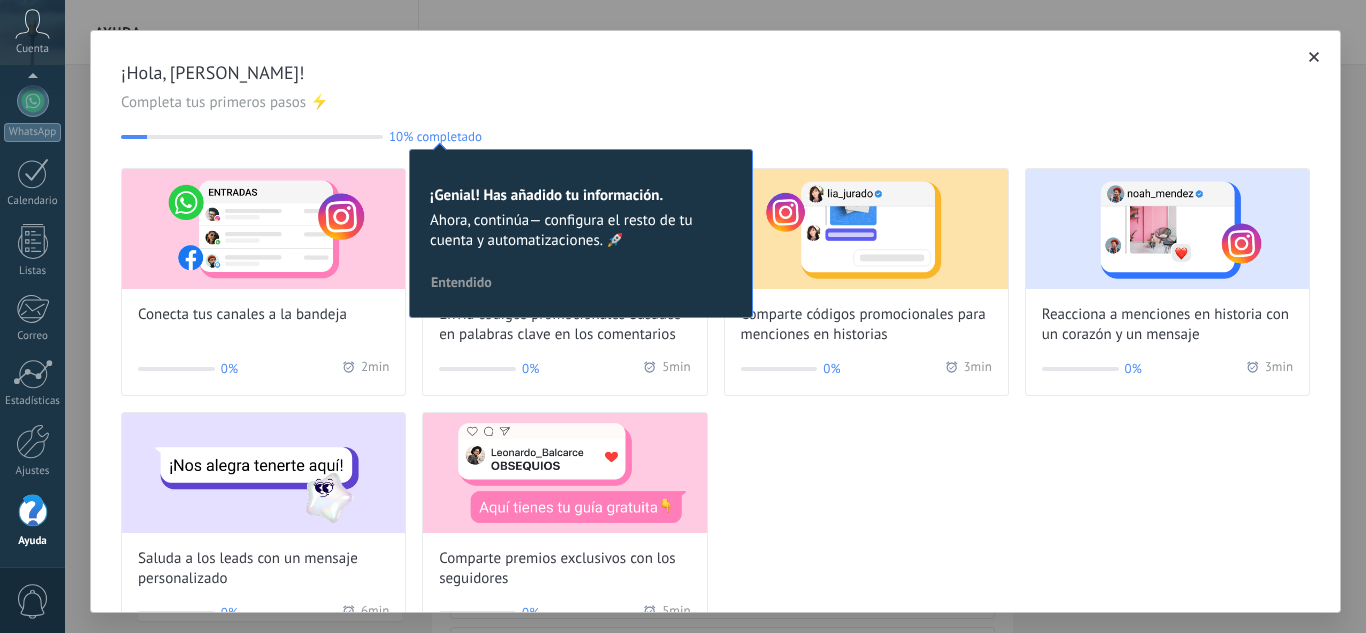 click 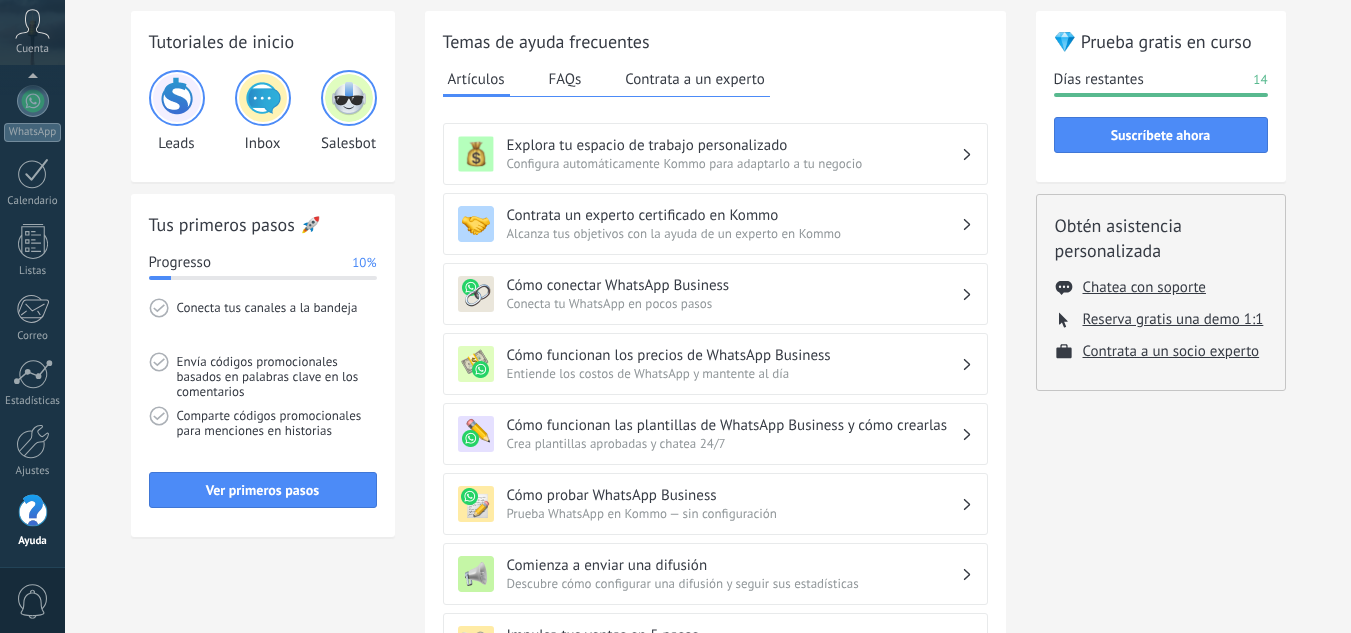 scroll, scrollTop: 0, scrollLeft: 0, axis: both 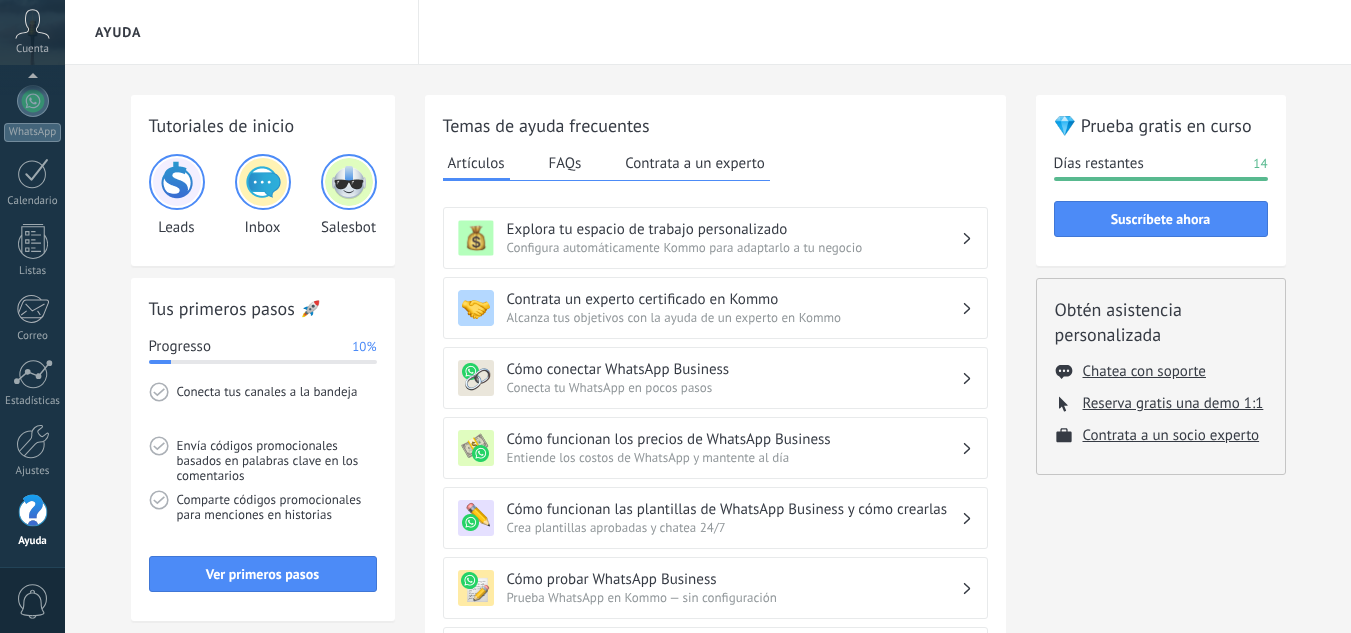 click at bounding box center (177, 182) 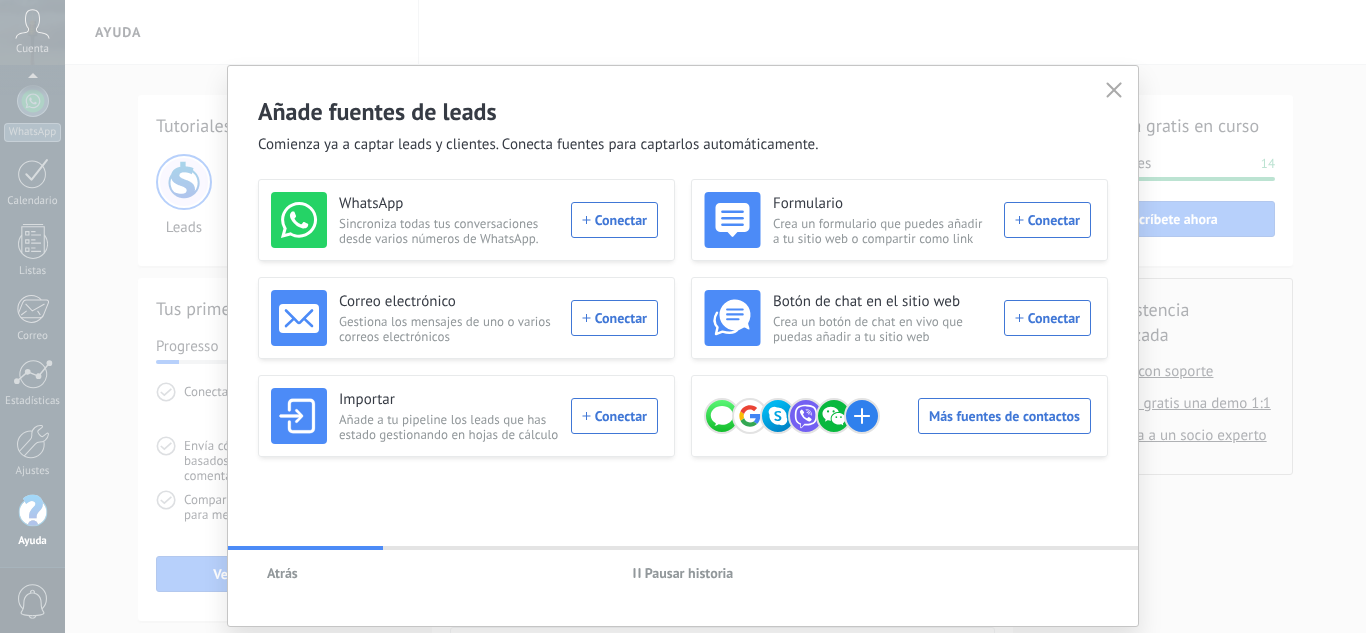 click on "Pausar historia" at bounding box center [689, 573] 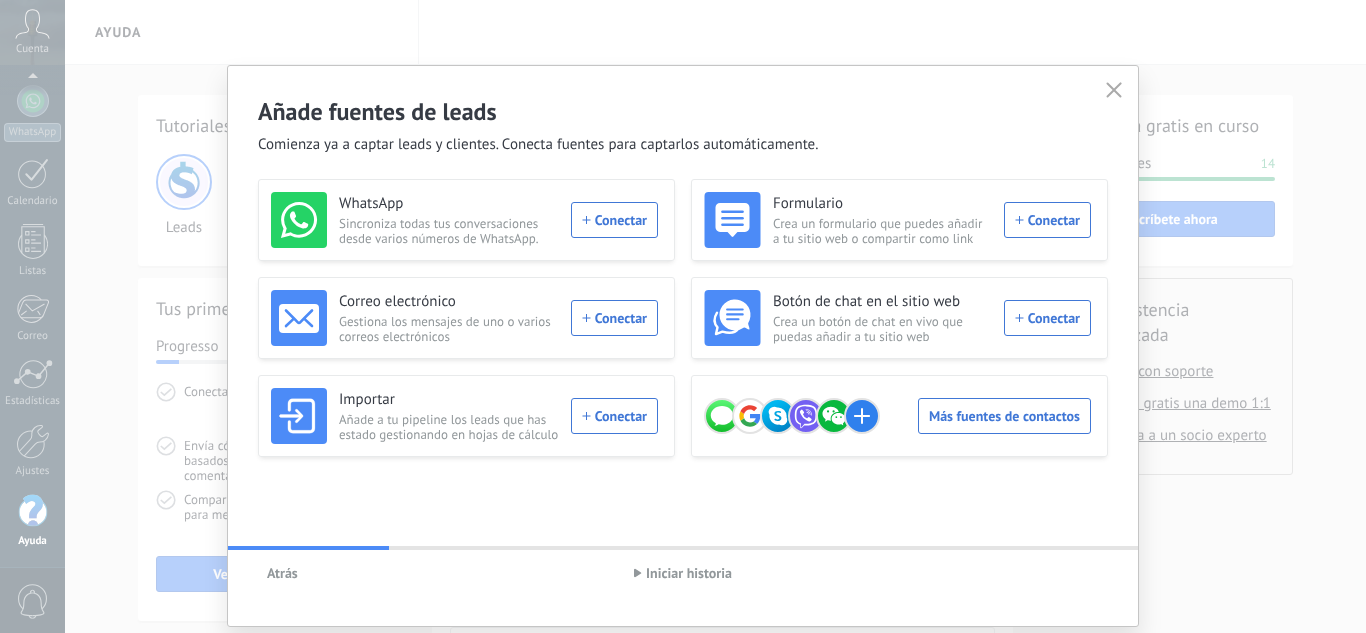 click at bounding box center [1114, 91] 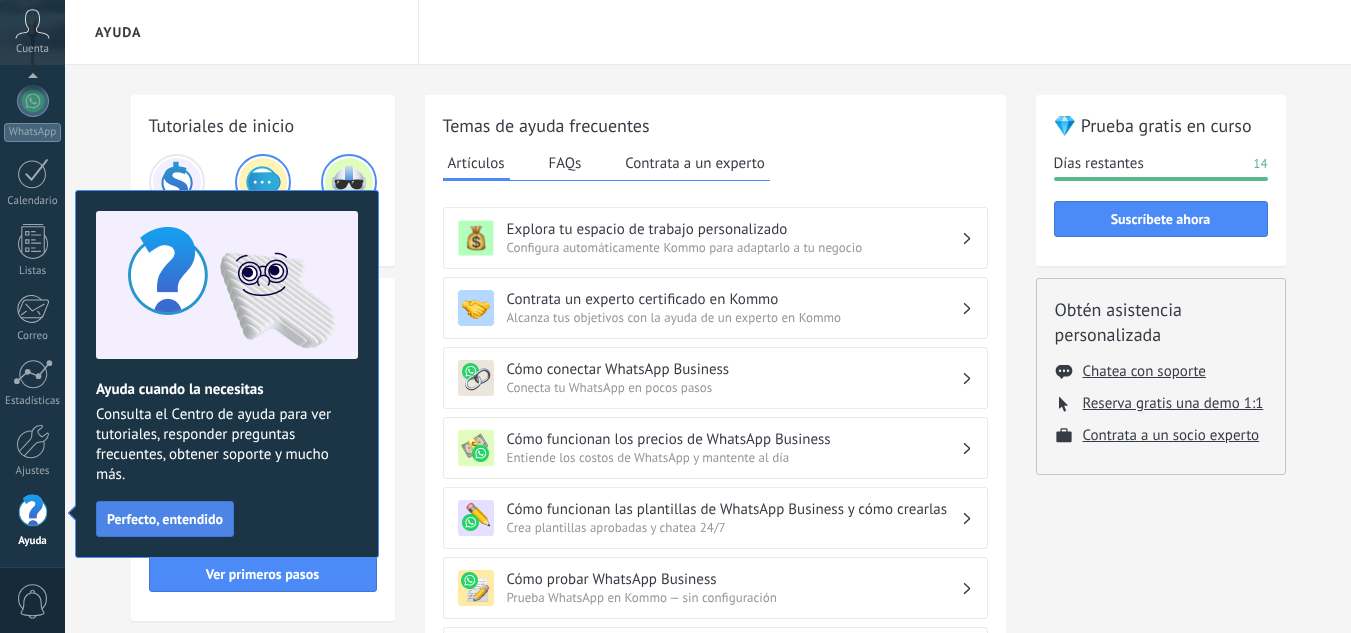 click on "Perfecto, entendido" at bounding box center (165, 519) 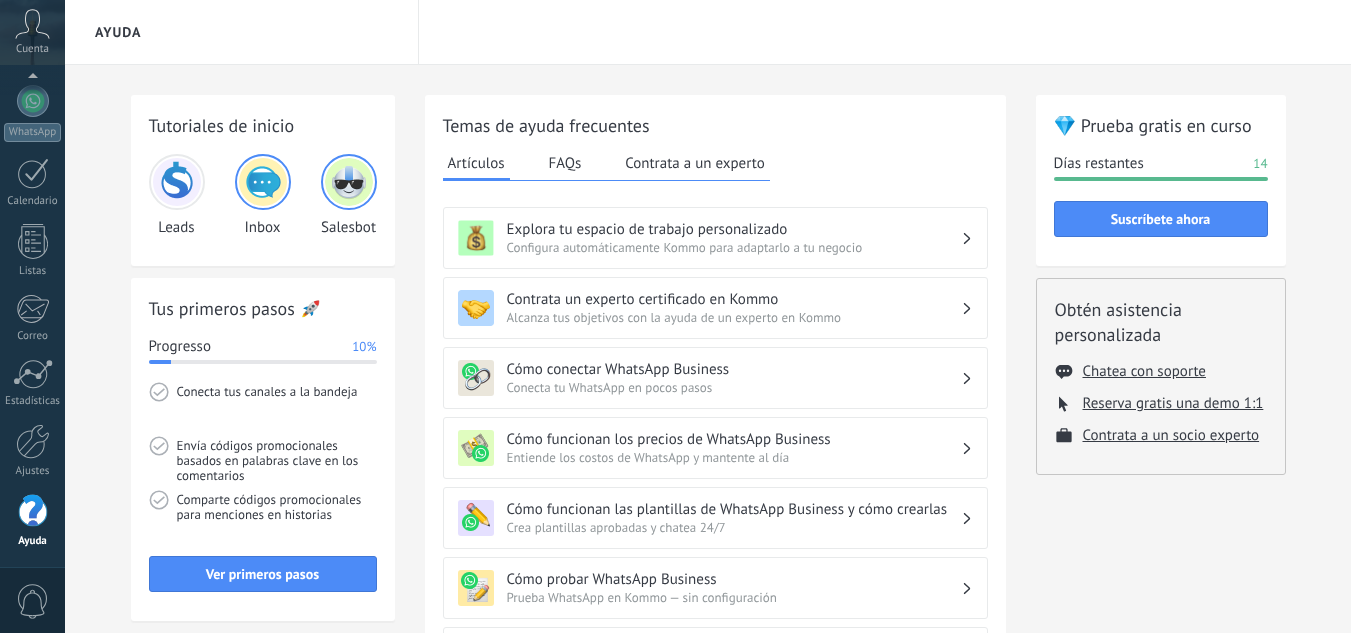 click at bounding box center [177, 182] 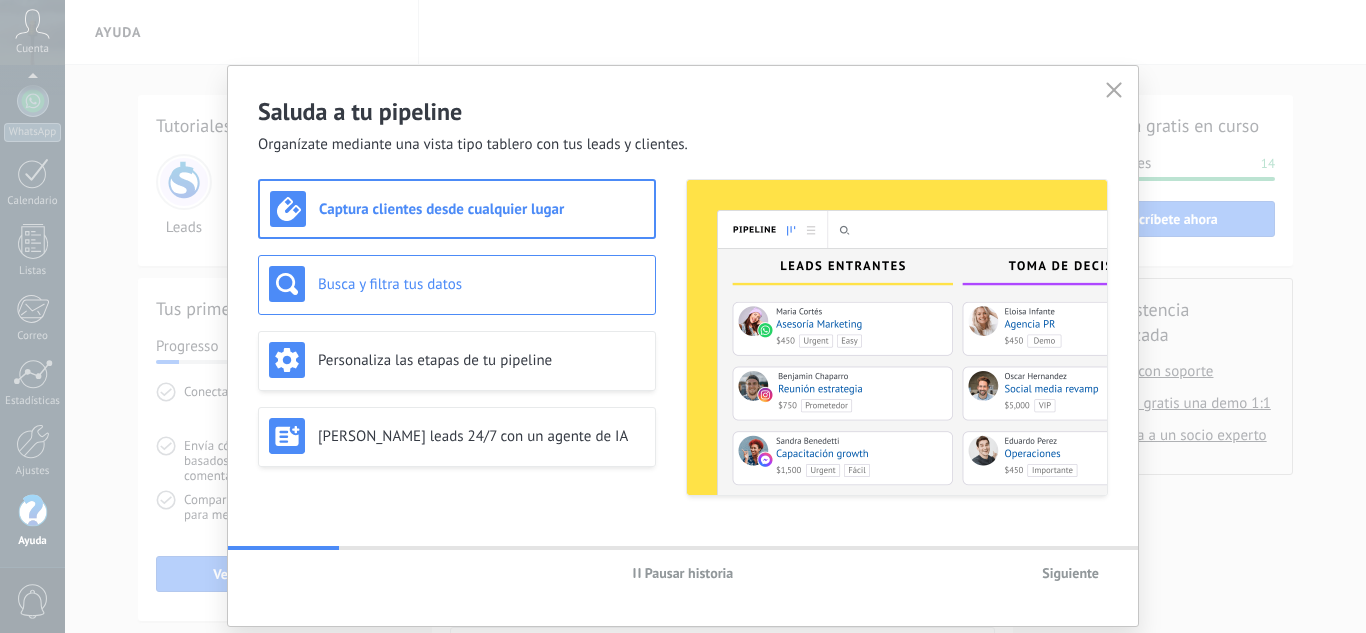click on "Busca y filtra tus datos" at bounding box center [481, 284] 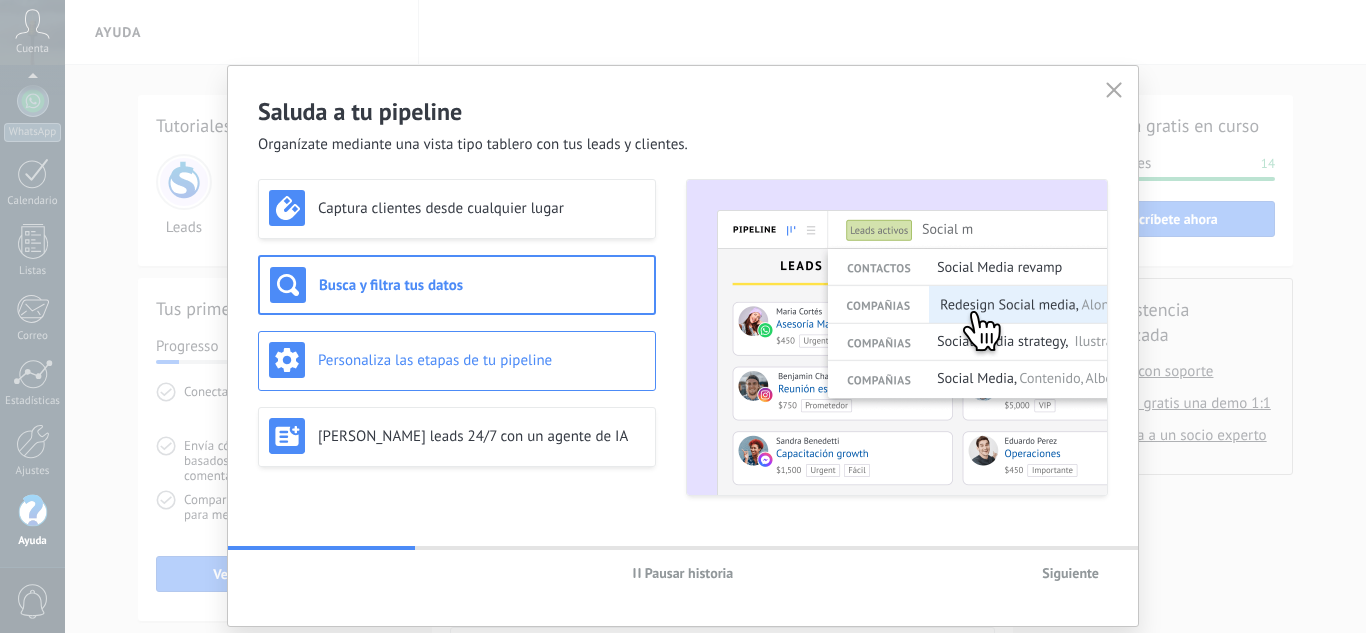 click on "Personaliza las etapas de tu pipeline" at bounding box center (457, 360) 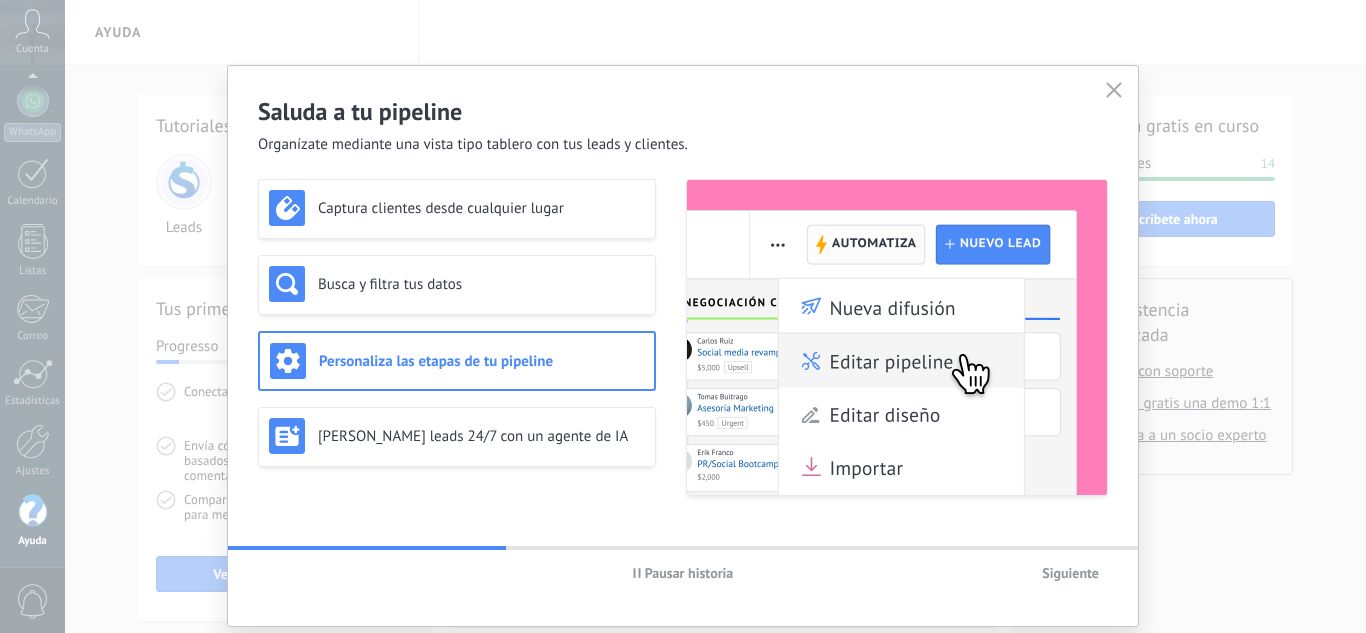 click on "Siguiente" at bounding box center (1070, 573) 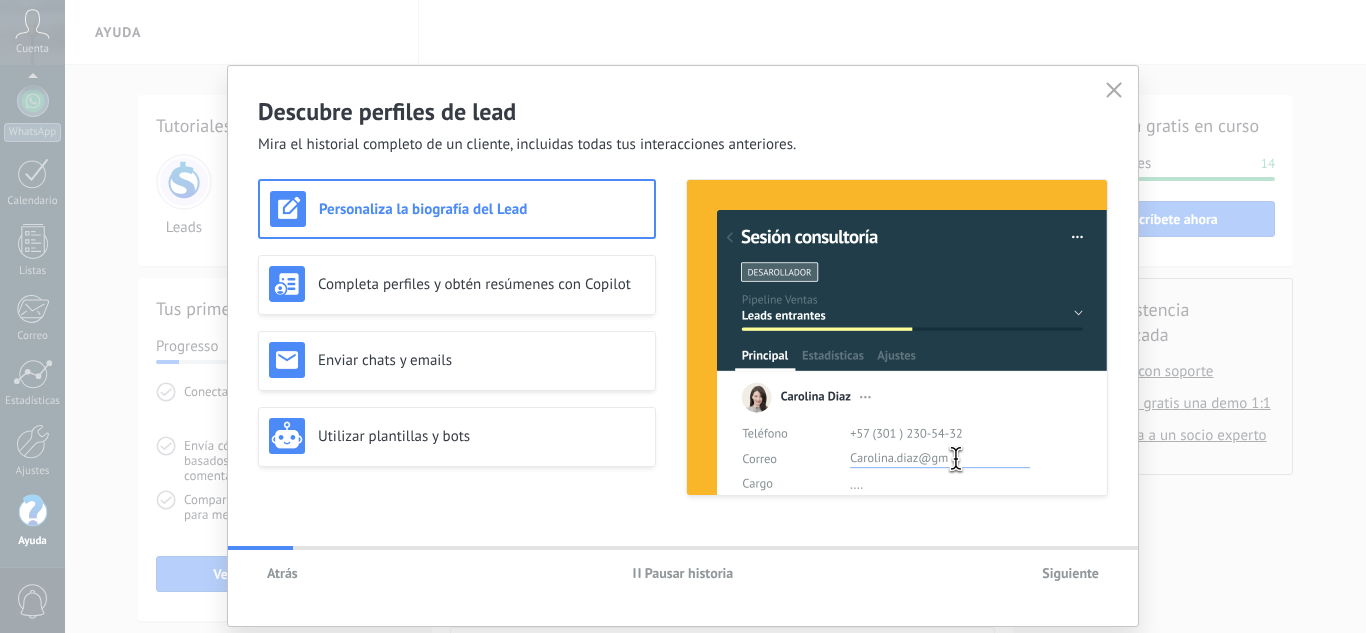 click on "Siguiente" at bounding box center (1070, 573) 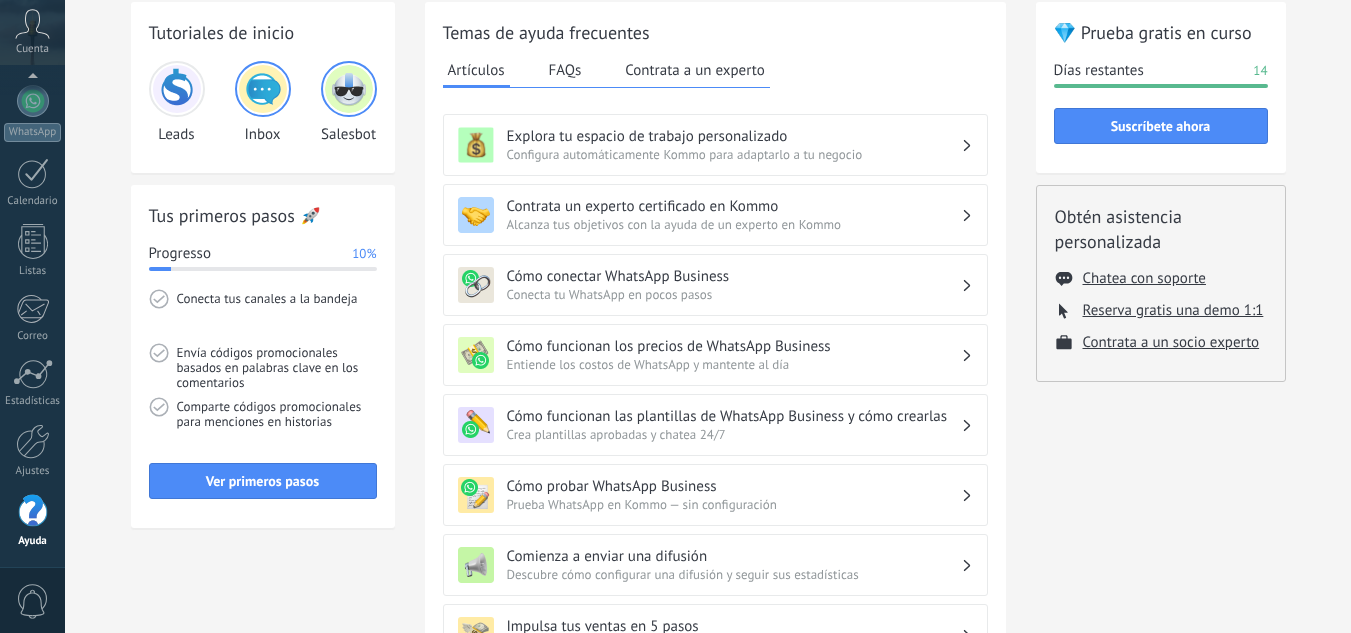scroll, scrollTop: 0, scrollLeft: 0, axis: both 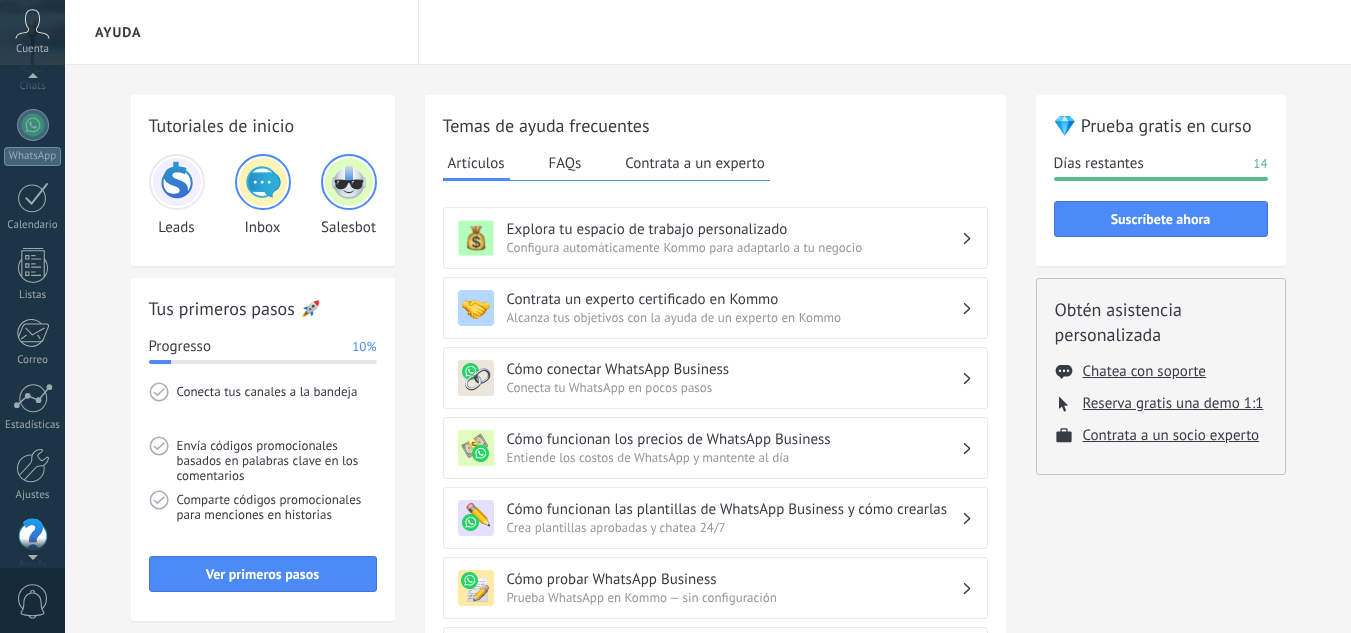 click 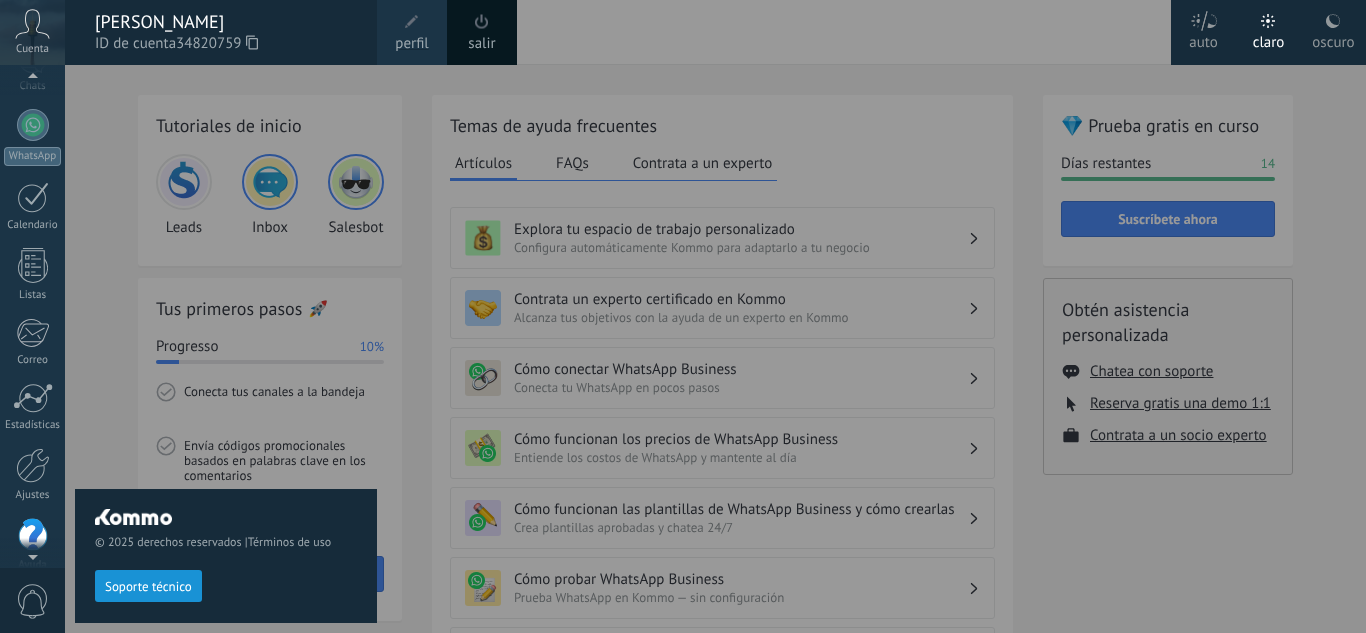click at bounding box center (748, 316) 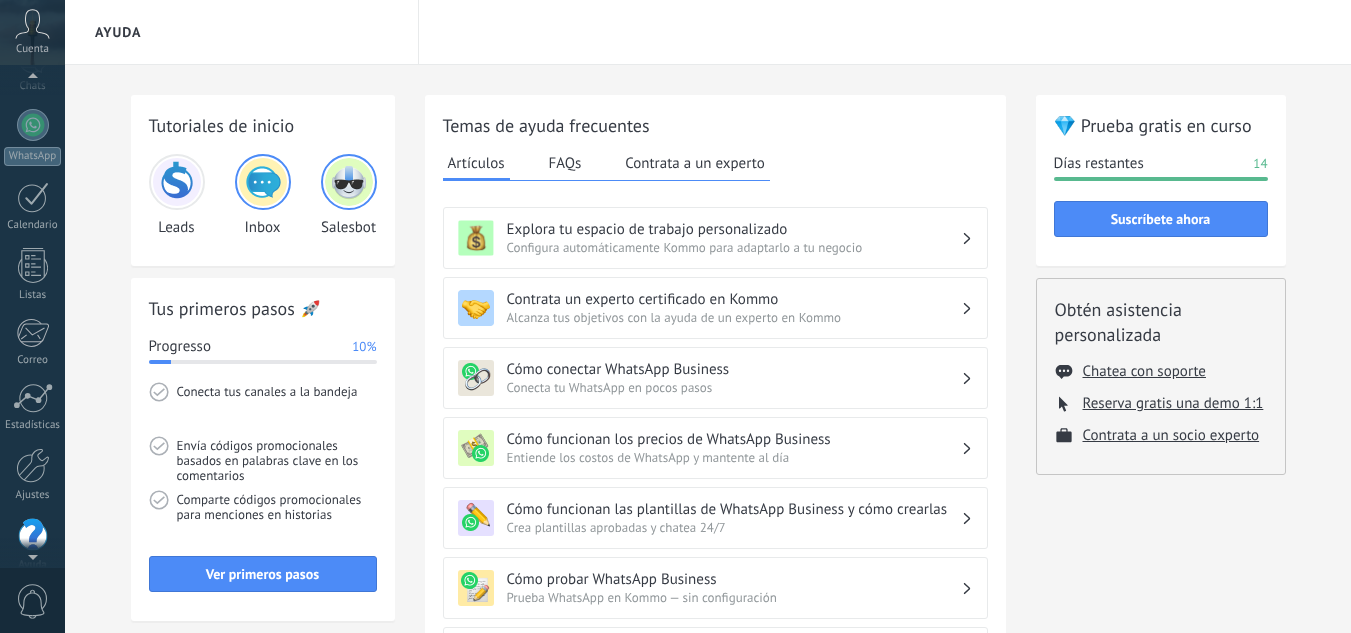 scroll, scrollTop: 199, scrollLeft: 0, axis: vertical 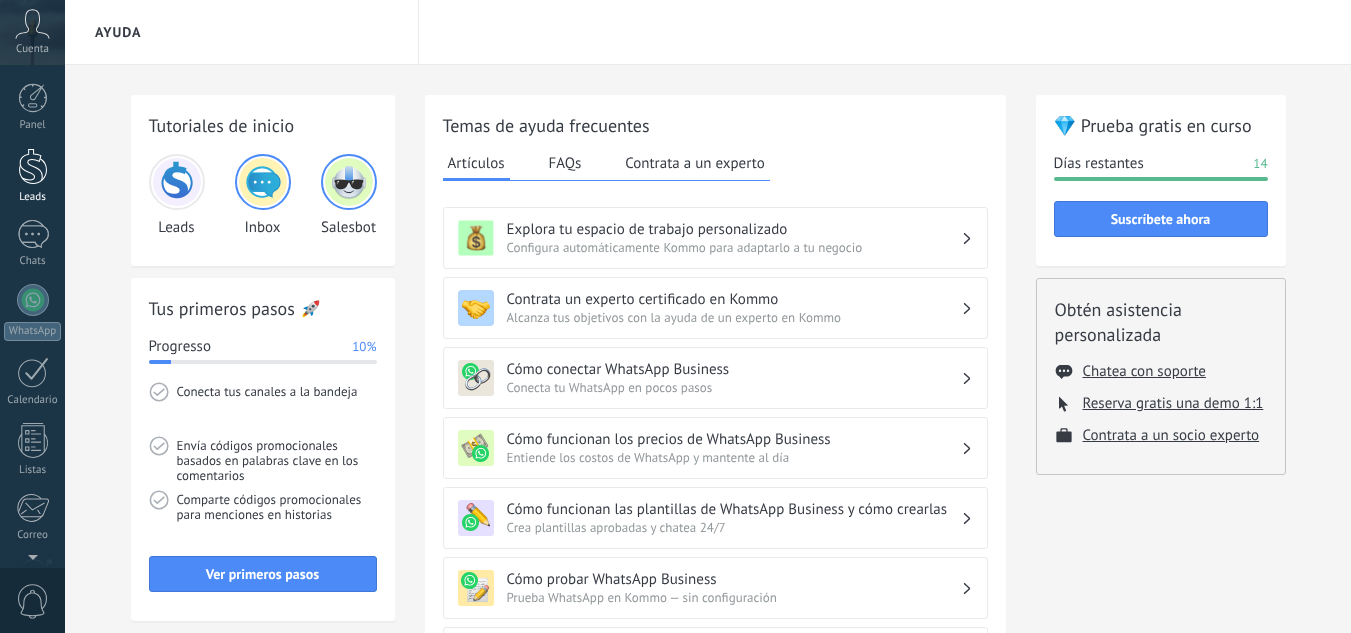 click at bounding box center [33, 166] 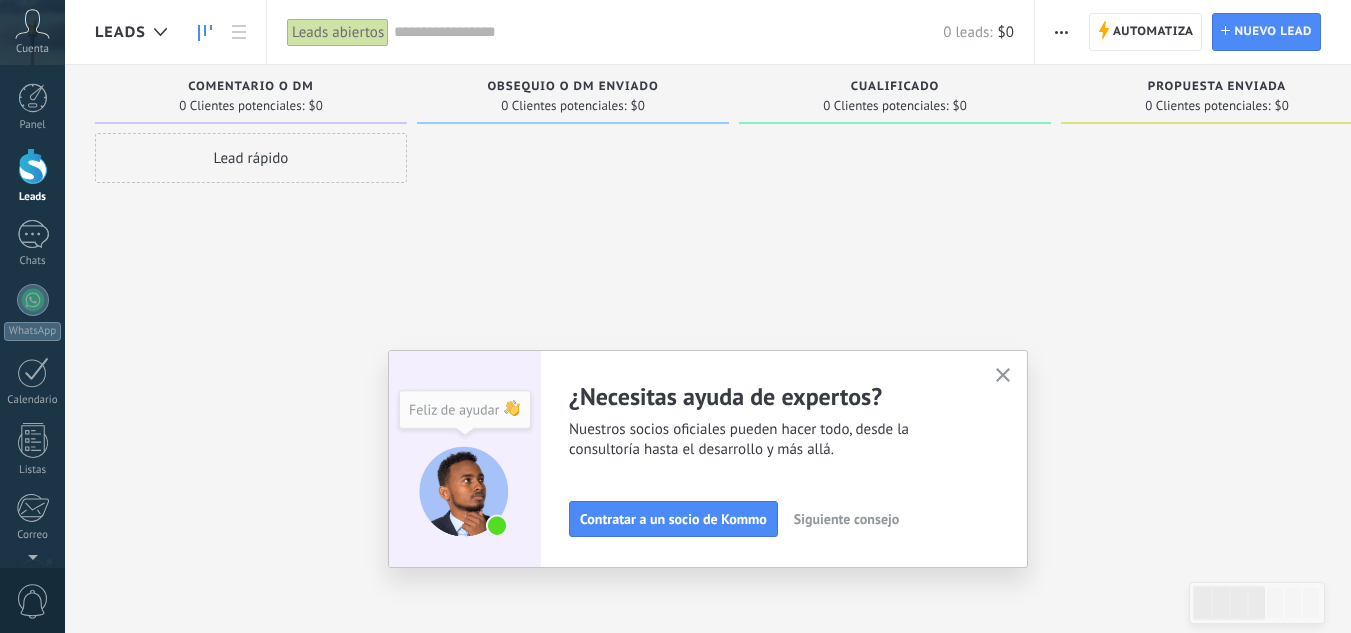 click at bounding box center [33, 166] 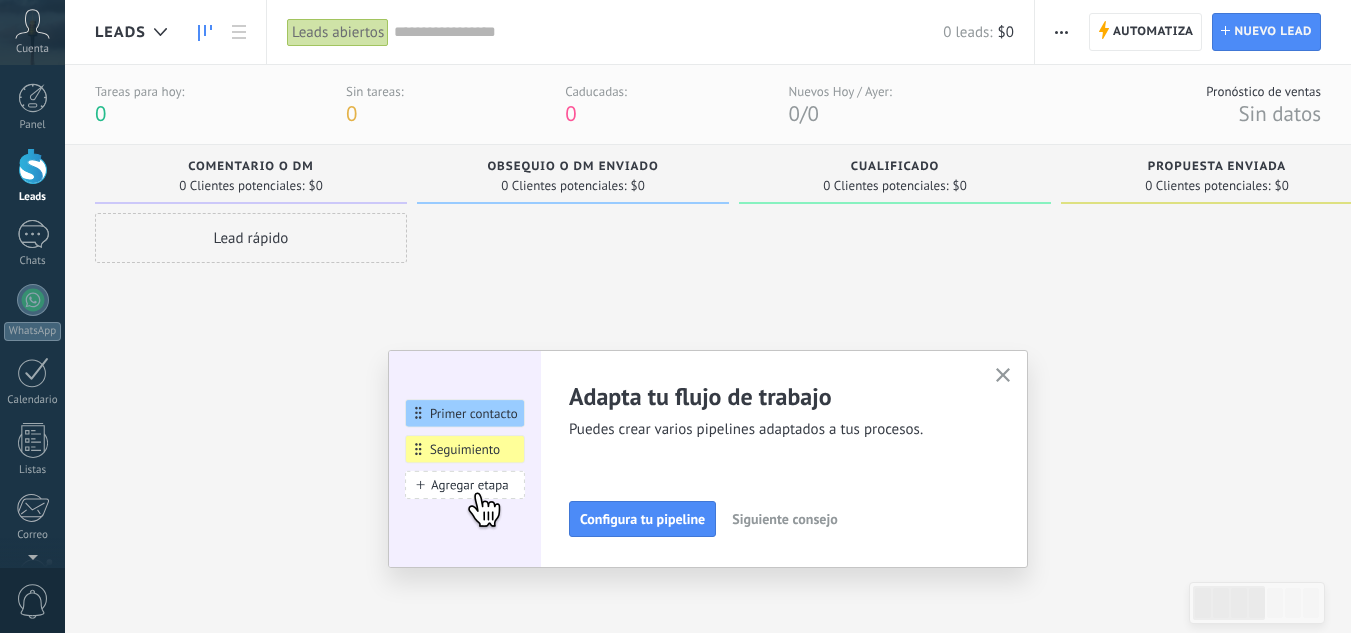 click at bounding box center [1061, 32] 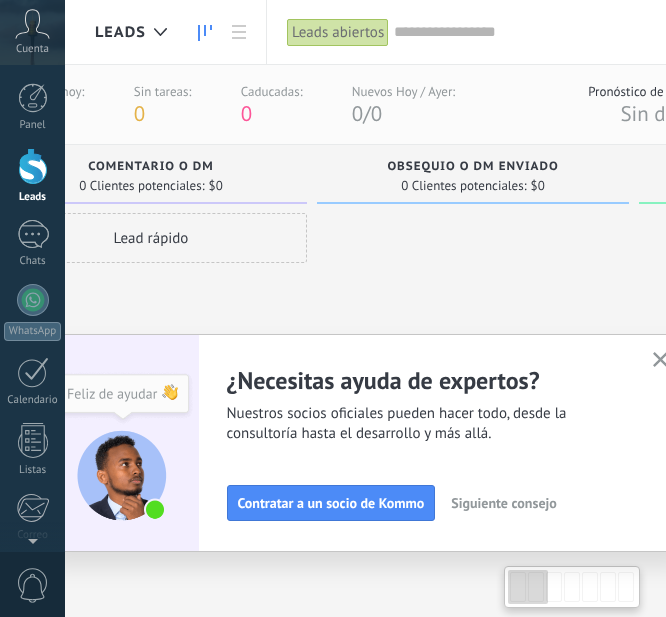 scroll, scrollTop: 0, scrollLeft: 102, axis: horizontal 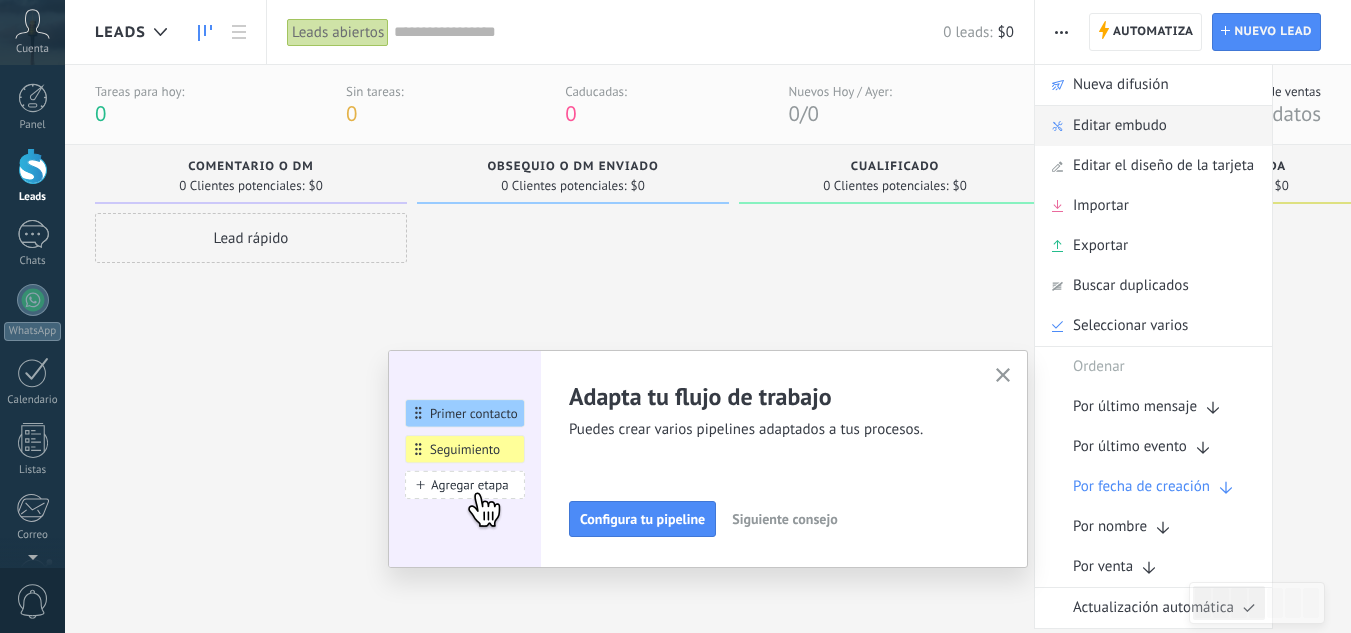 click on "Editar embudo" at bounding box center [1120, 126] 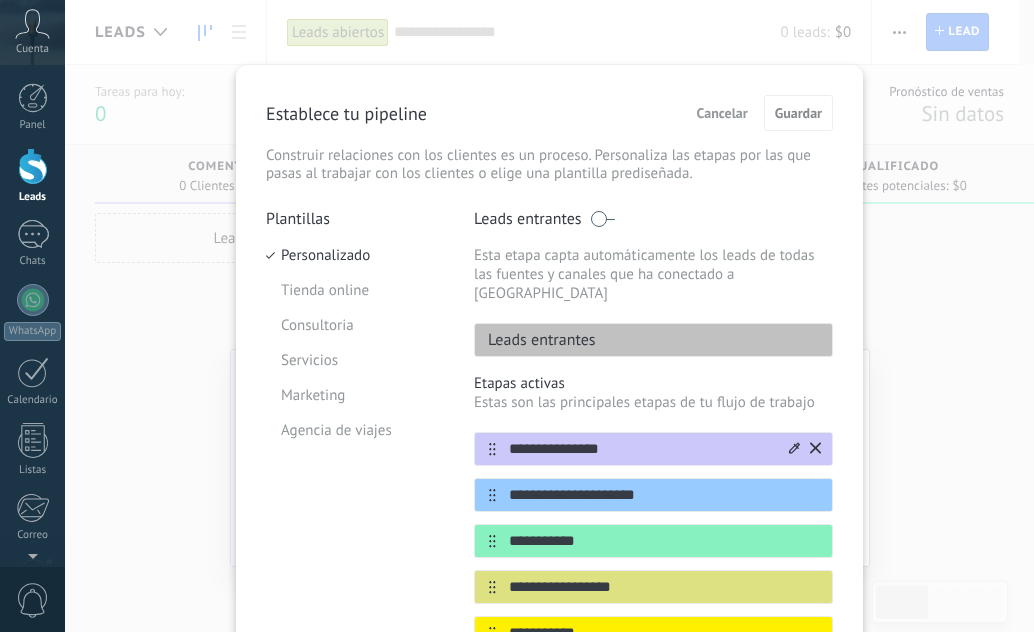 click on "**********" at bounding box center [641, 449] 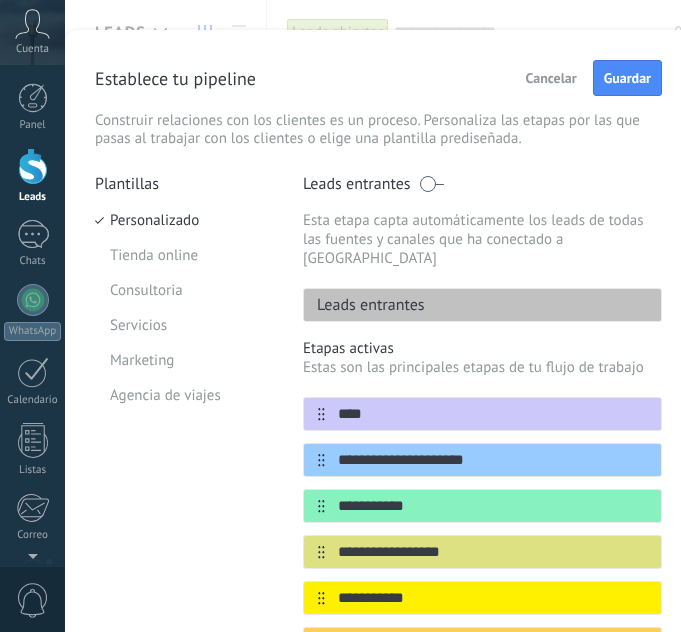 type on "*****" 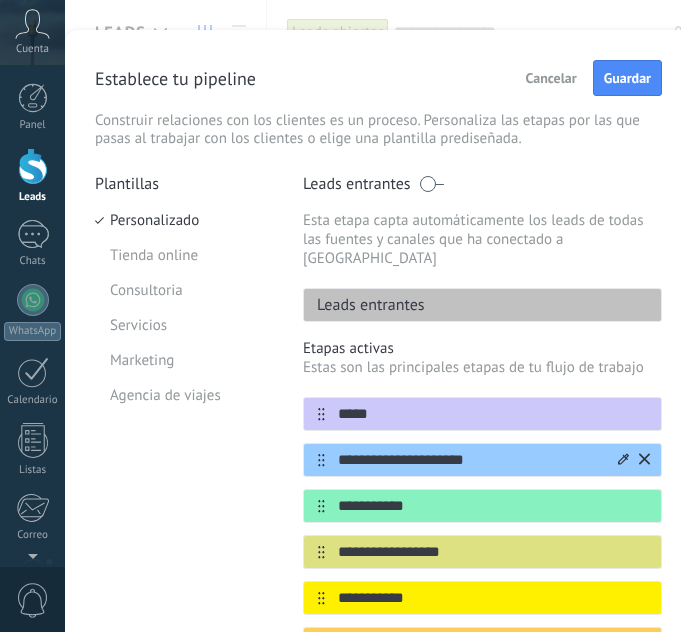 scroll, scrollTop: 100, scrollLeft: 0, axis: vertical 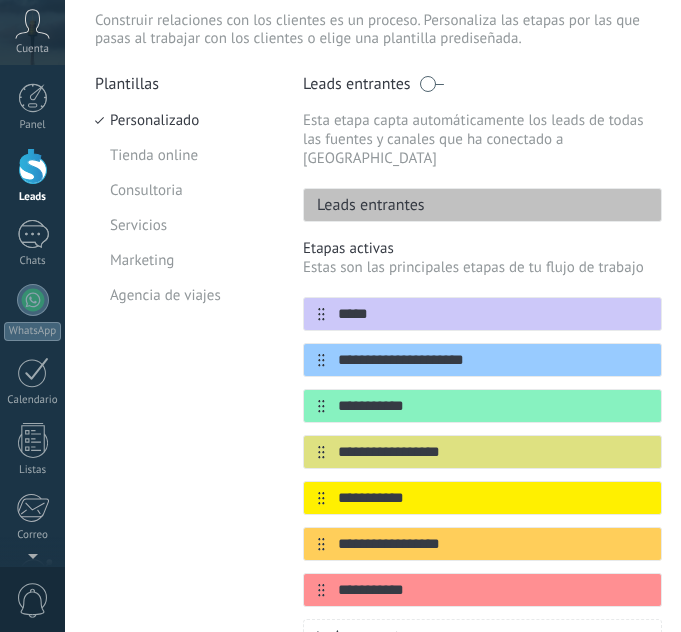 drag, startPoint x: 425, startPoint y: 300, endPoint x: 301, endPoint y: 298, distance: 124.01613 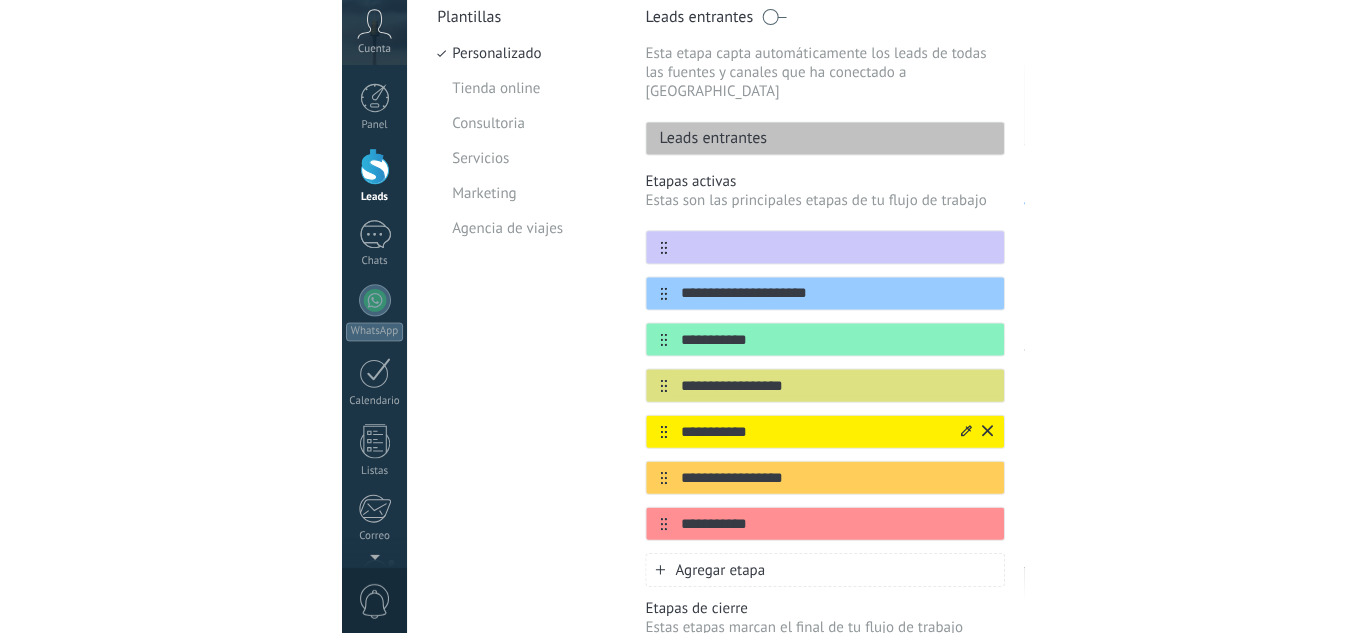 scroll, scrollTop: 200, scrollLeft: 0, axis: vertical 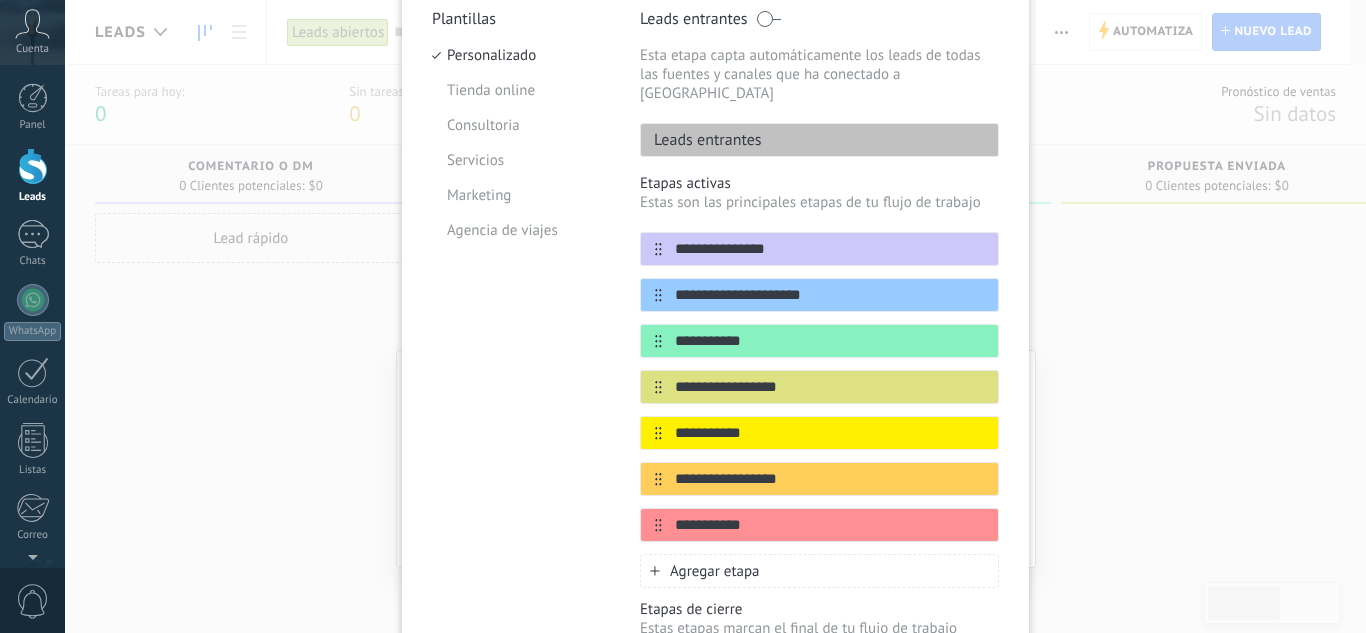 type on "**********" 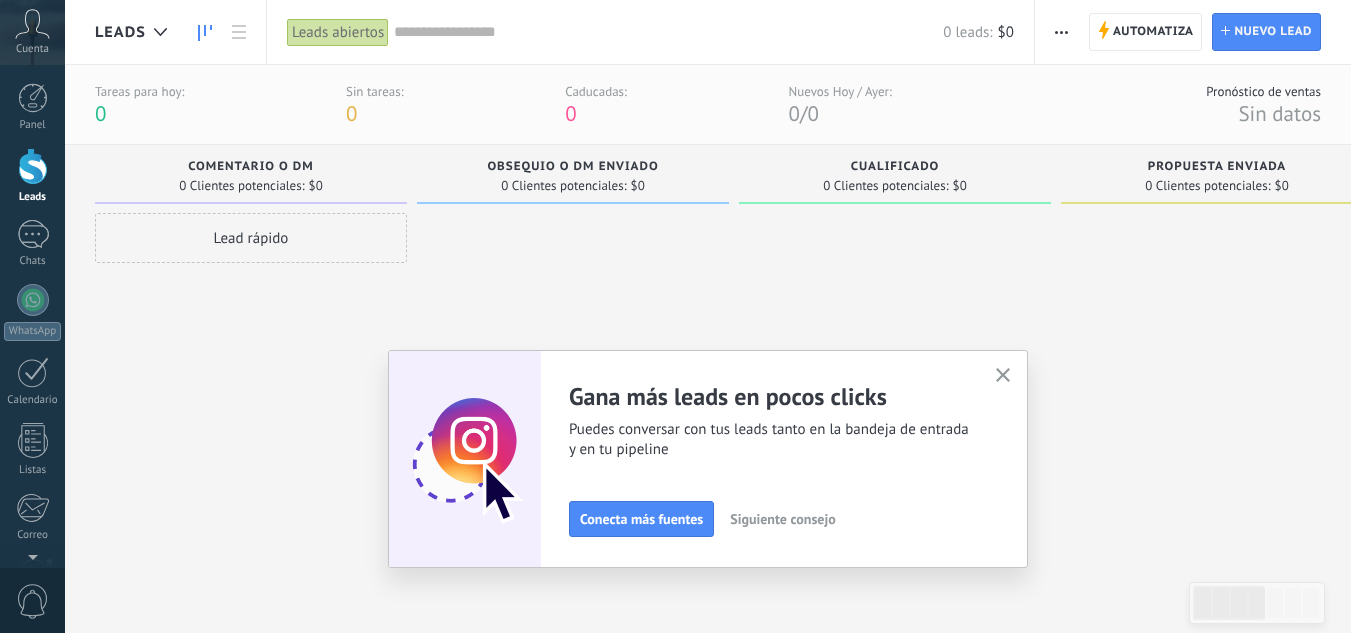 click 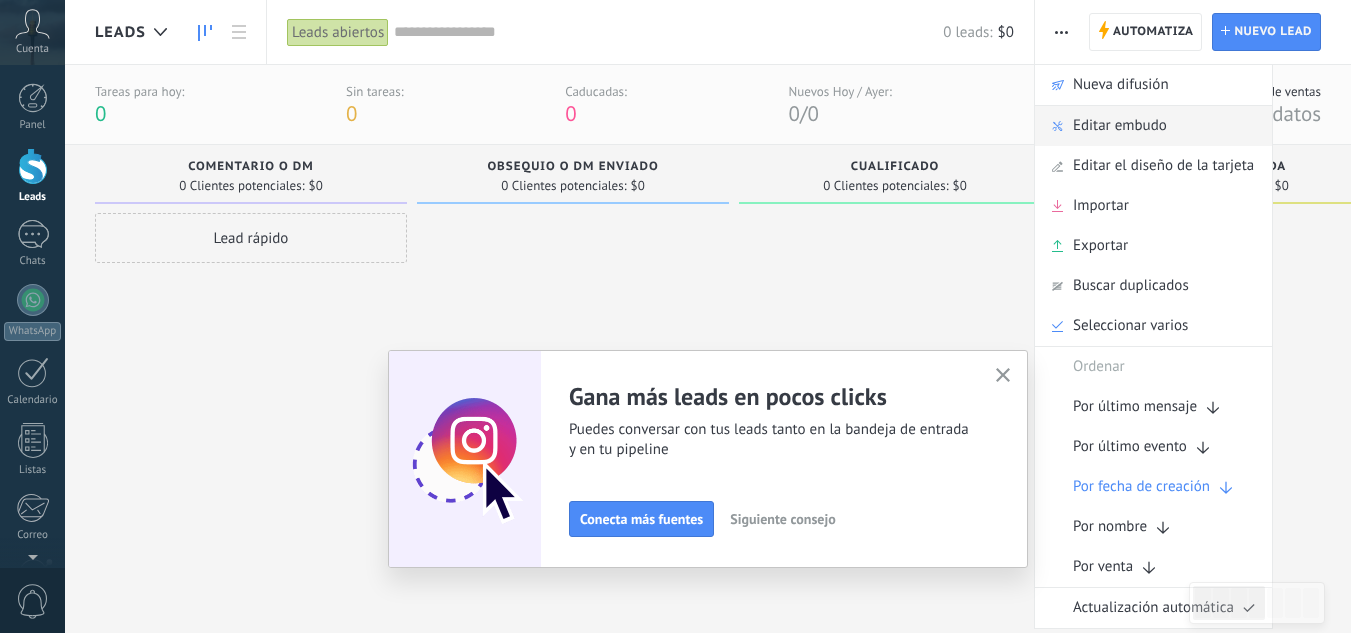 click on "Editar embudo" at bounding box center [1120, 126] 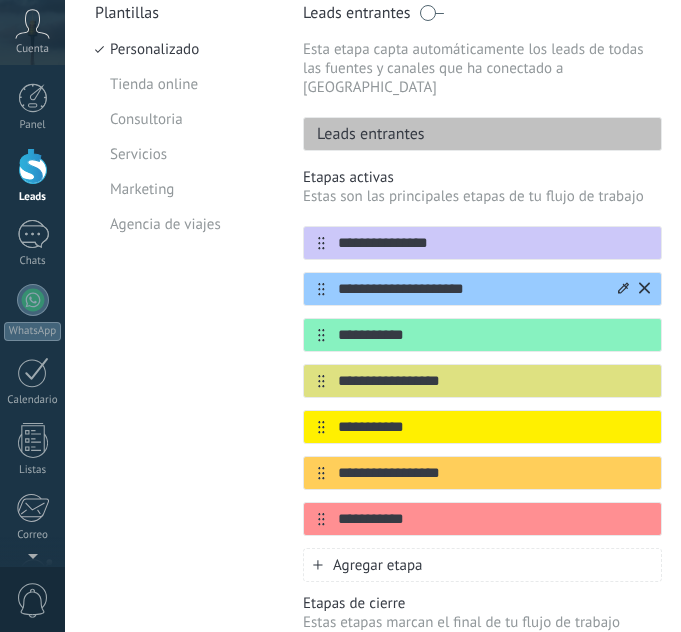 scroll, scrollTop: 200, scrollLeft: 0, axis: vertical 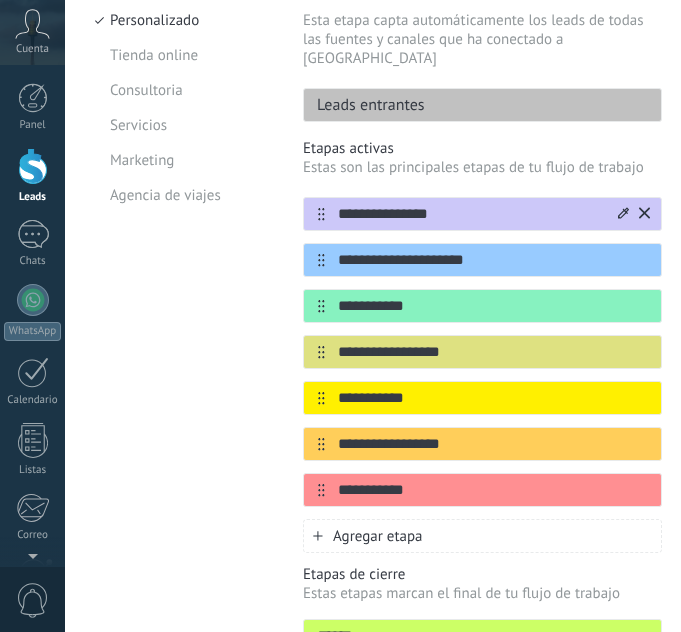 drag, startPoint x: 468, startPoint y: 194, endPoint x: 303, endPoint y: 204, distance: 165.30275 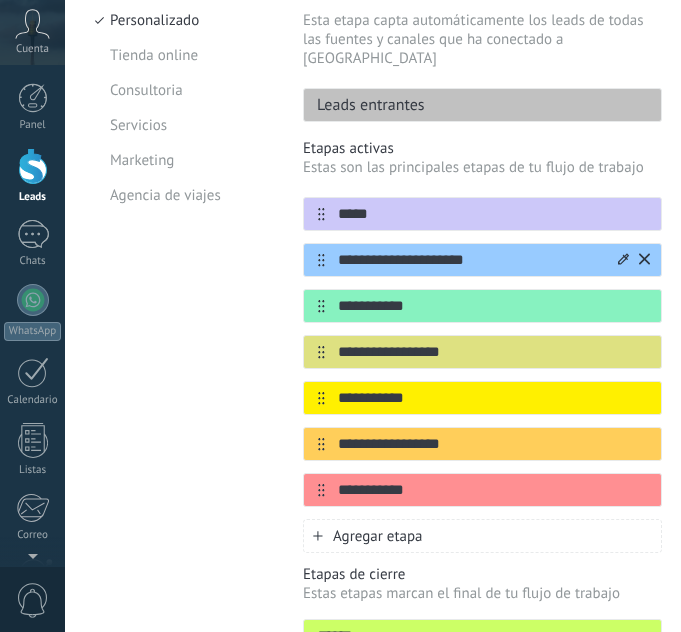 type on "*****" 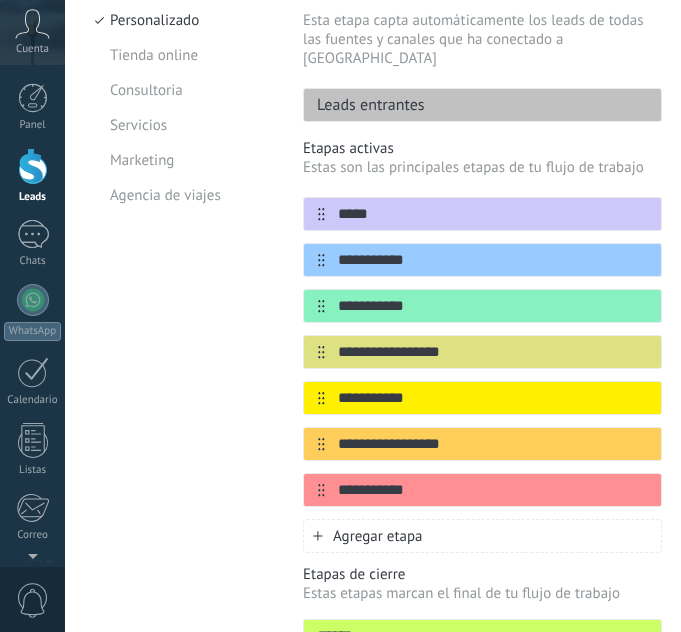 type on "**********" 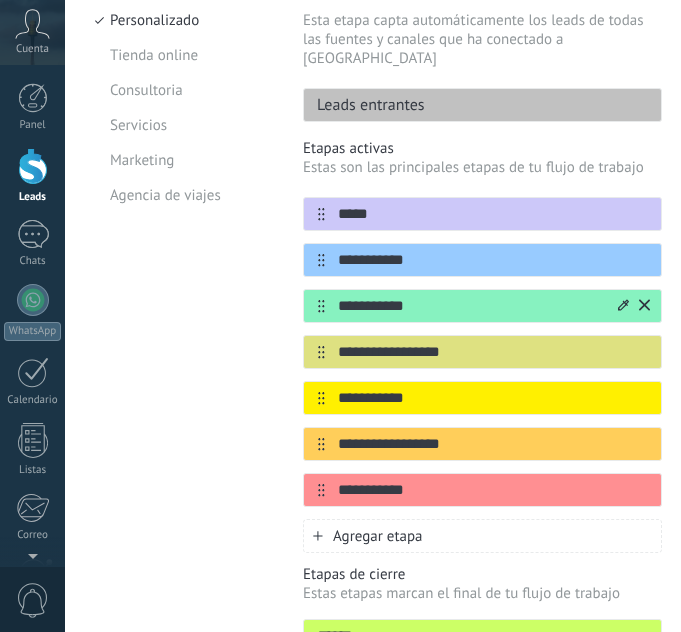 drag, startPoint x: 443, startPoint y: 290, endPoint x: 312, endPoint y: 287, distance: 131.03435 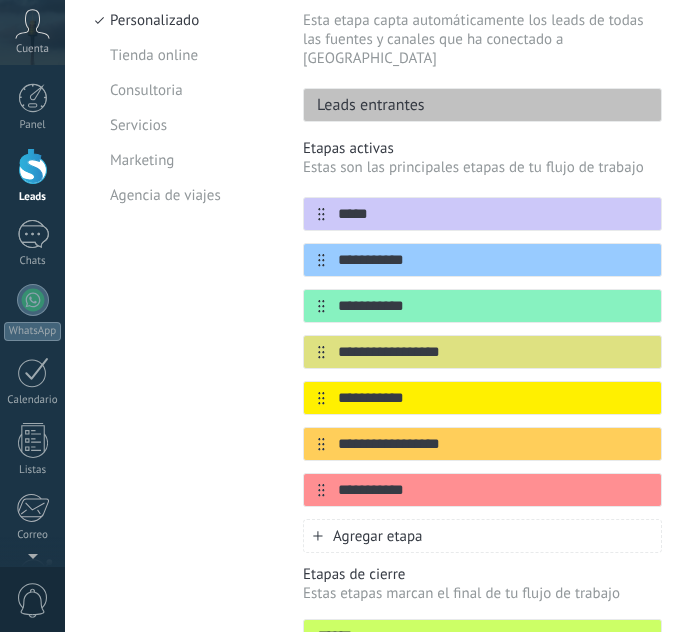 type on "**********" 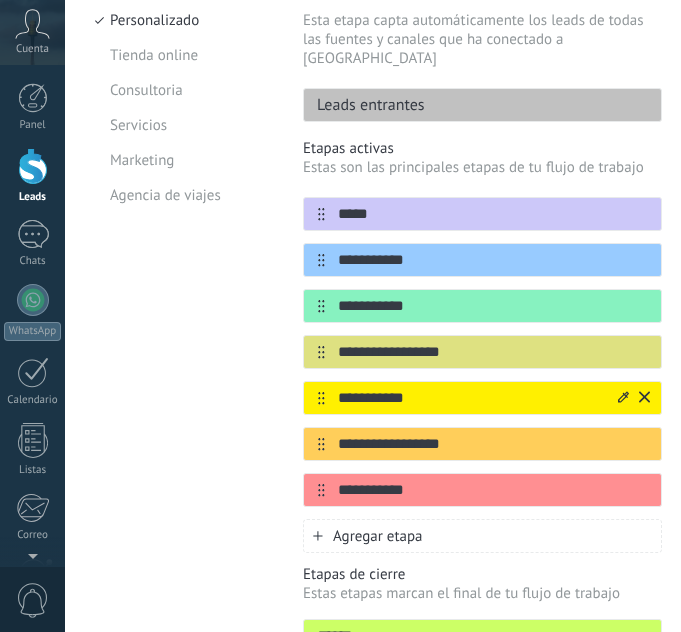 click 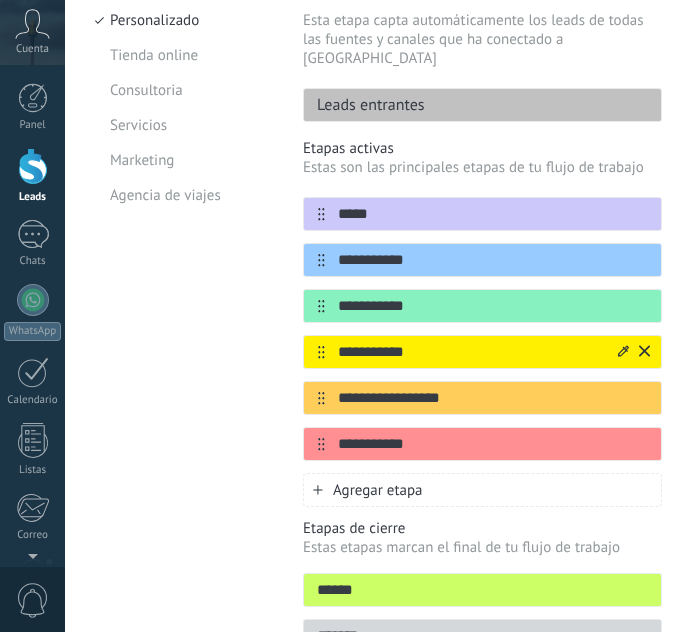 click 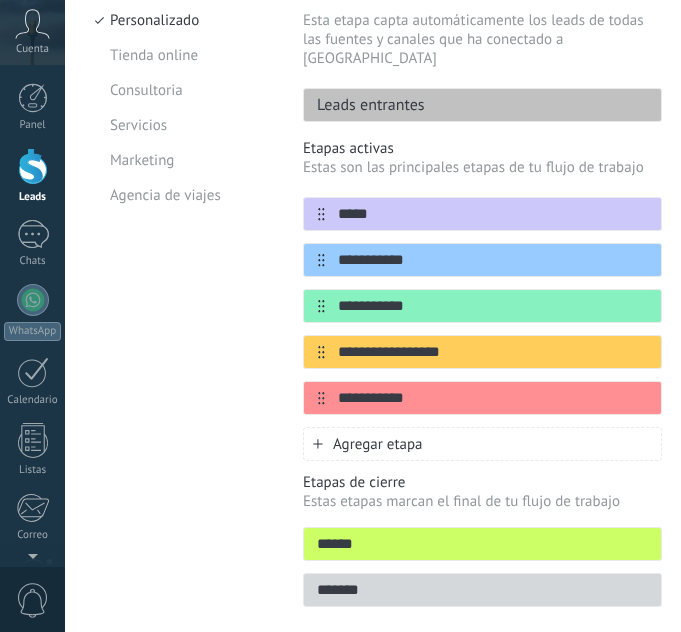 click 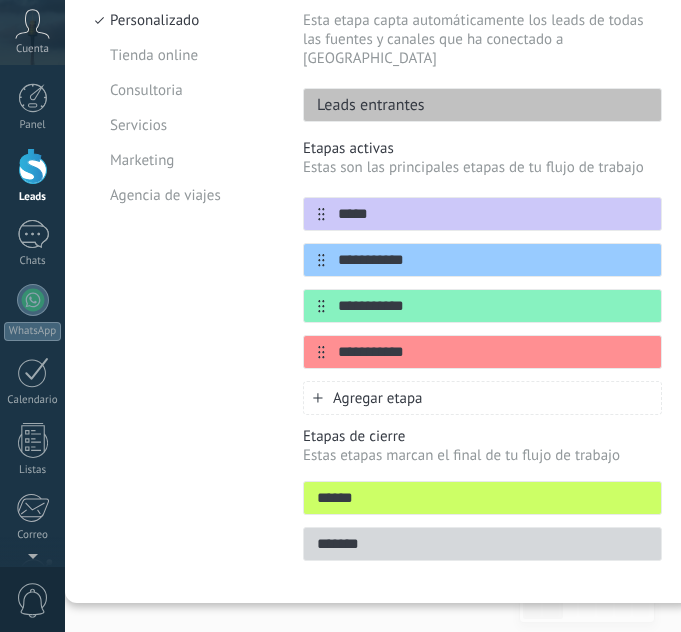 scroll, scrollTop: 182, scrollLeft: 0, axis: vertical 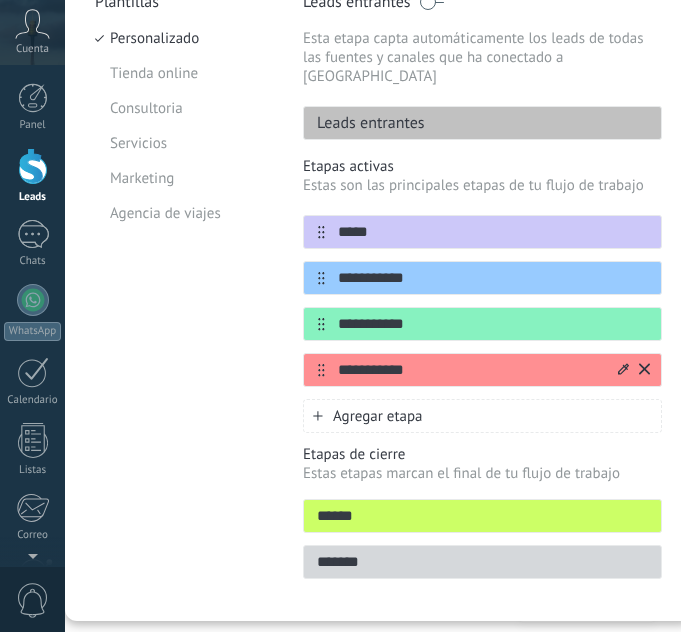 click at bounding box center (644, 370) 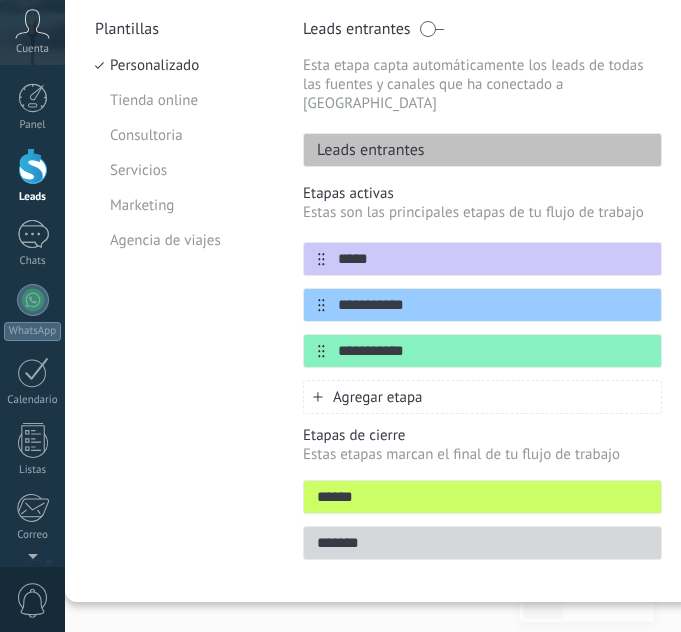 scroll, scrollTop: 136, scrollLeft: 0, axis: vertical 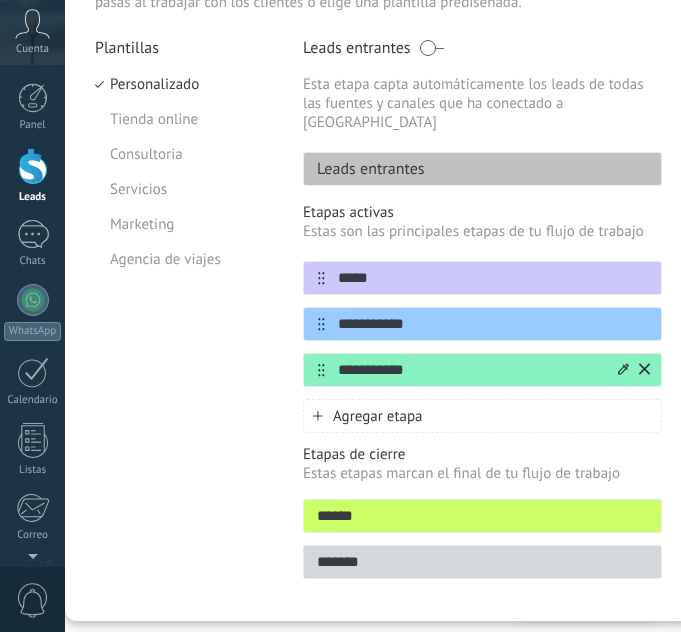 click 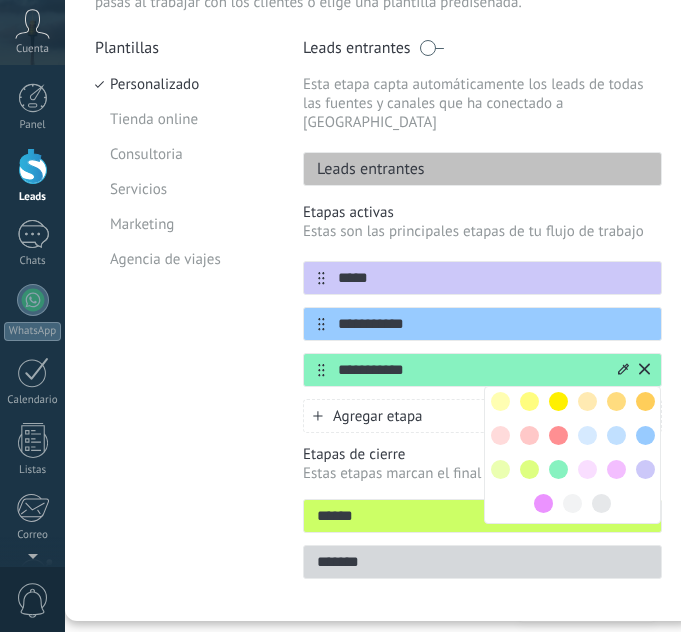click at bounding box center [645, 401] 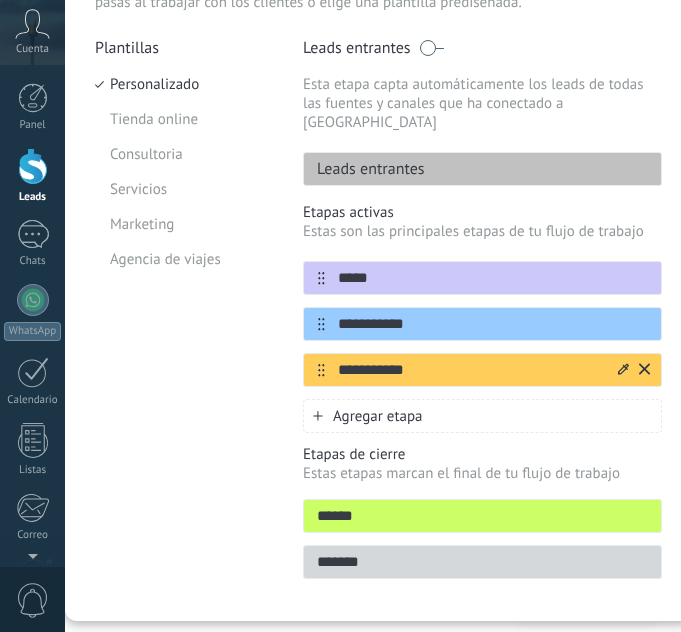 click 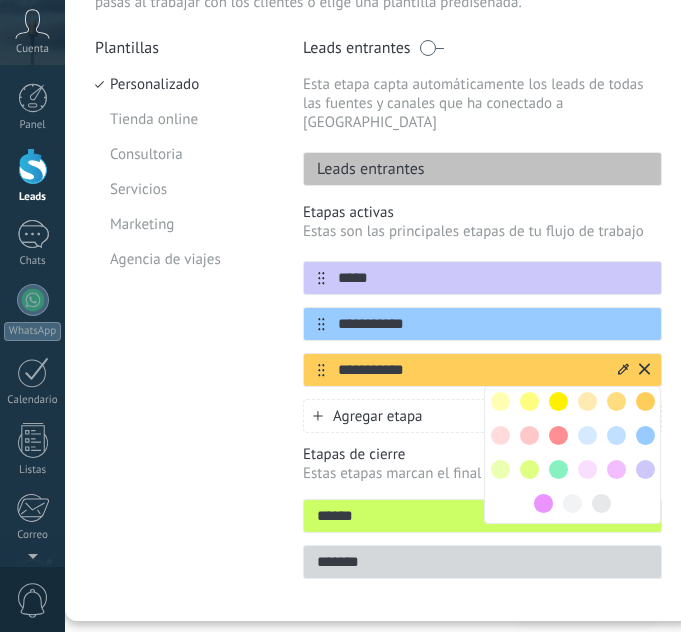 click at bounding box center (587, 401) 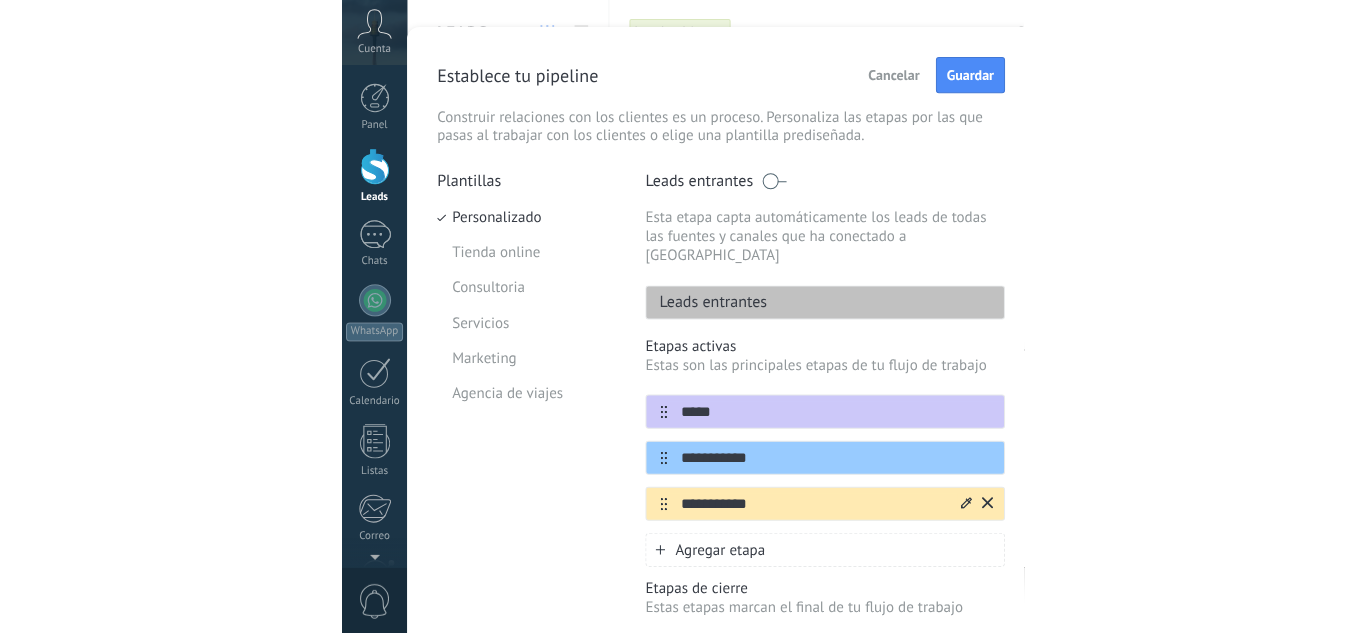 scroll, scrollTop: 0, scrollLeft: 0, axis: both 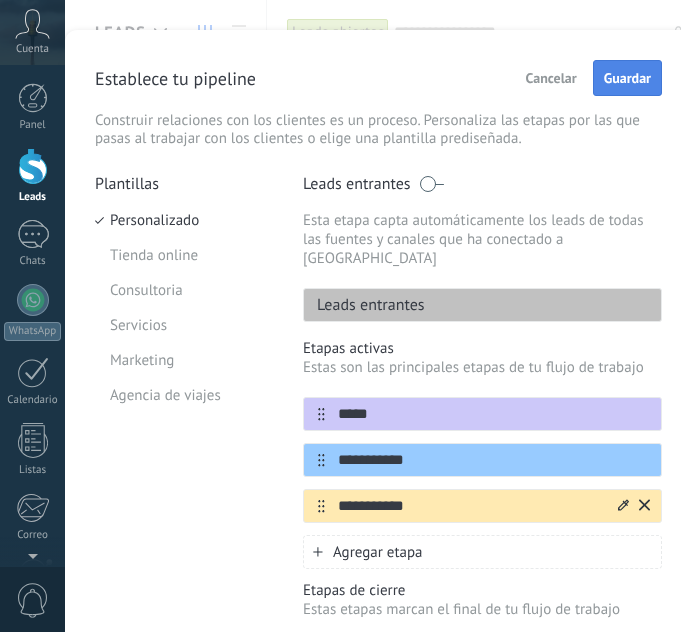 click on "Guardar" at bounding box center [627, 78] 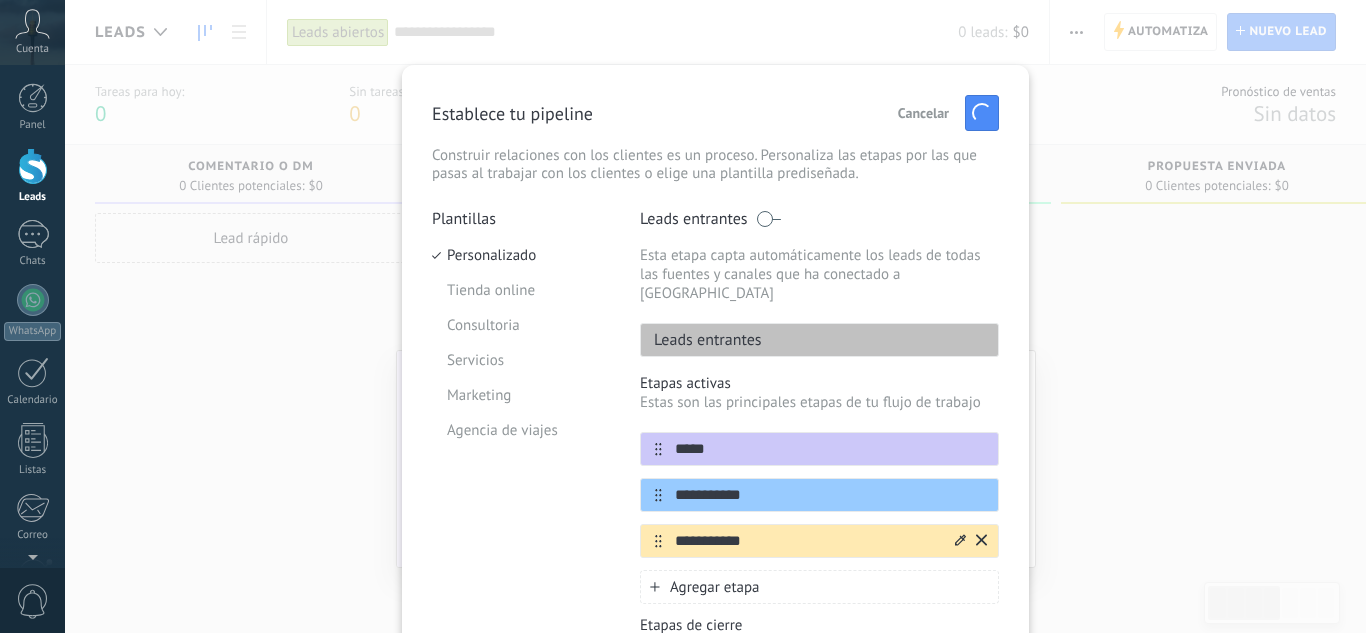 click on "Establece tu pipeline Cancelar Construir relaciones con los clientes es un proceso. Personaliza las etapas por las que pasas al trabajar con los clientes o elige una plantilla prediseñada." at bounding box center (715, 139) 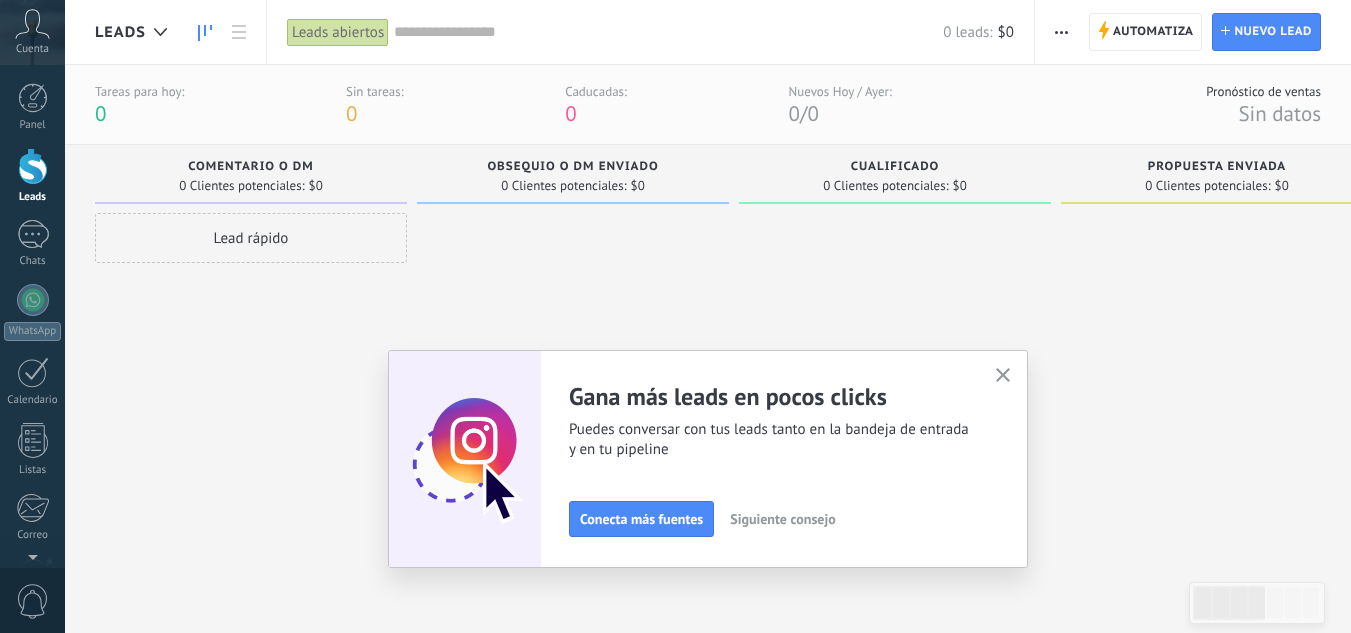 click at bounding box center (1061, 32) 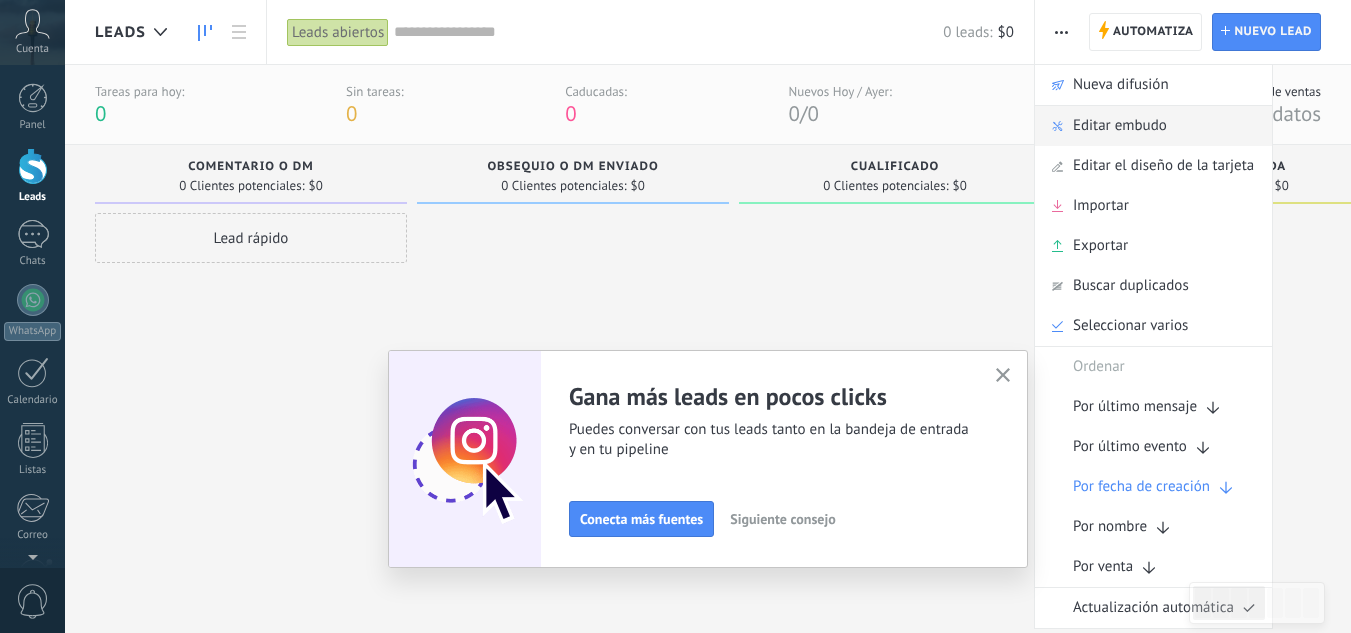 click on "Editar embudo" at bounding box center [1120, 126] 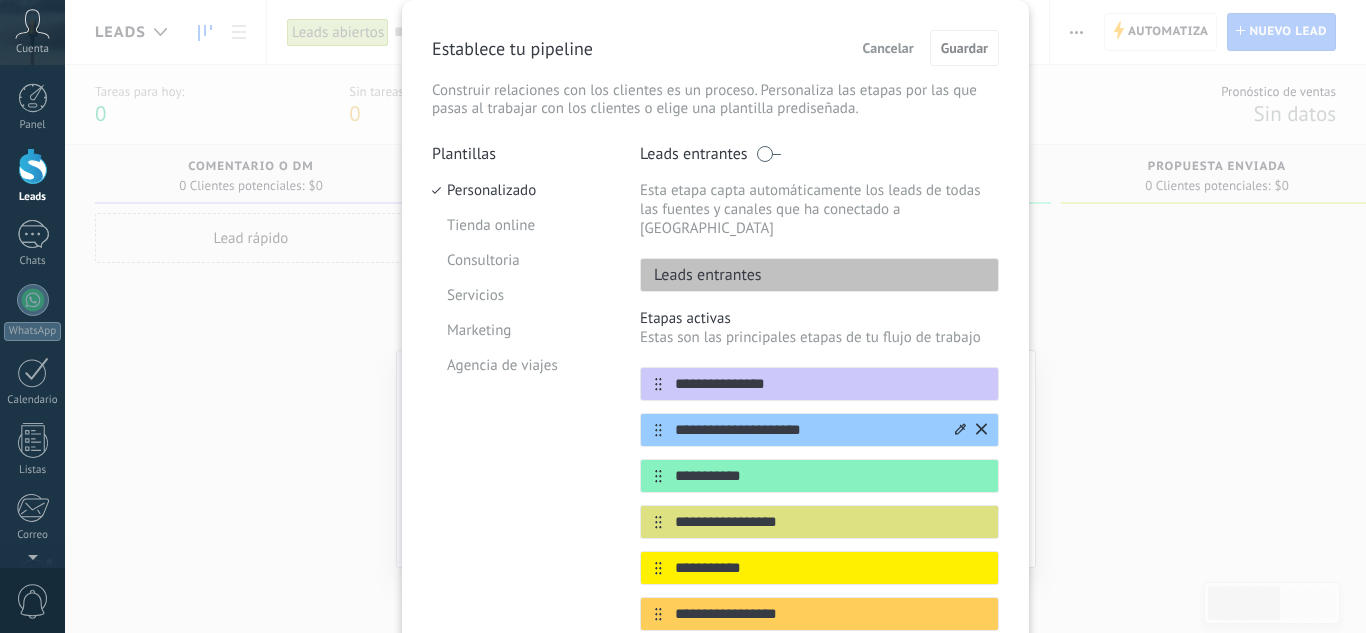 scroll, scrollTop: 100, scrollLeft: 0, axis: vertical 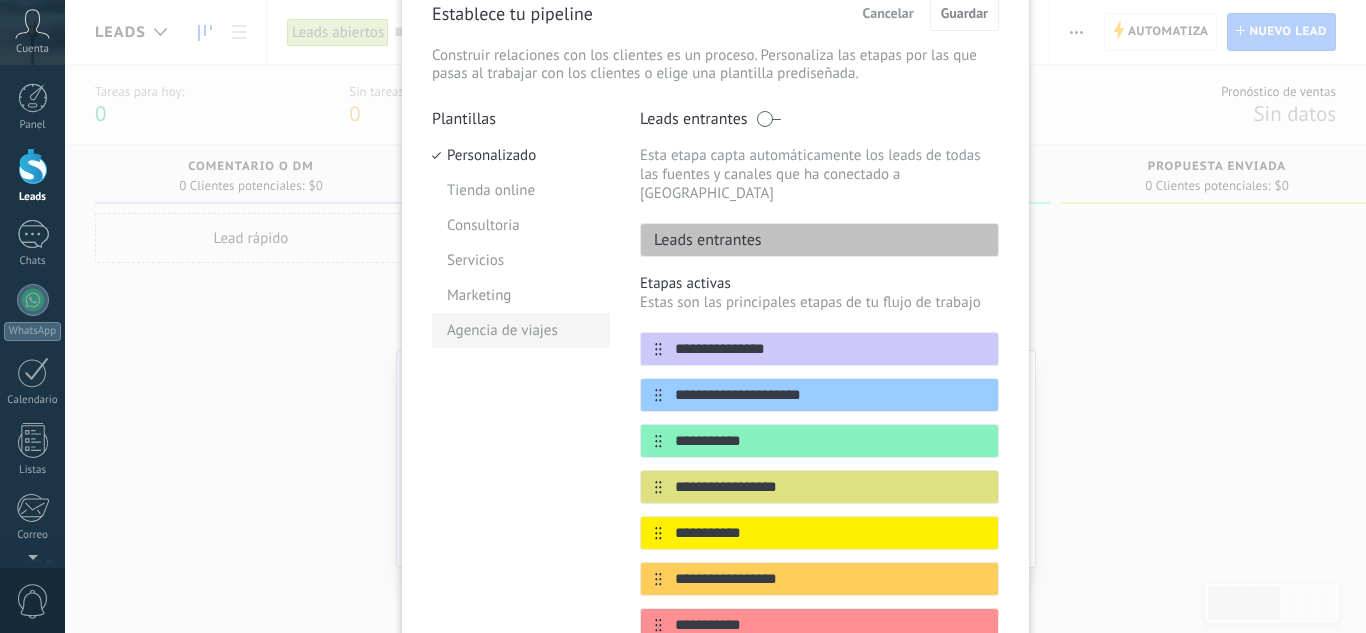 drag, startPoint x: 813, startPoint y: 330, endPoint x: 563, endPoint y: 329, distance: 250.002 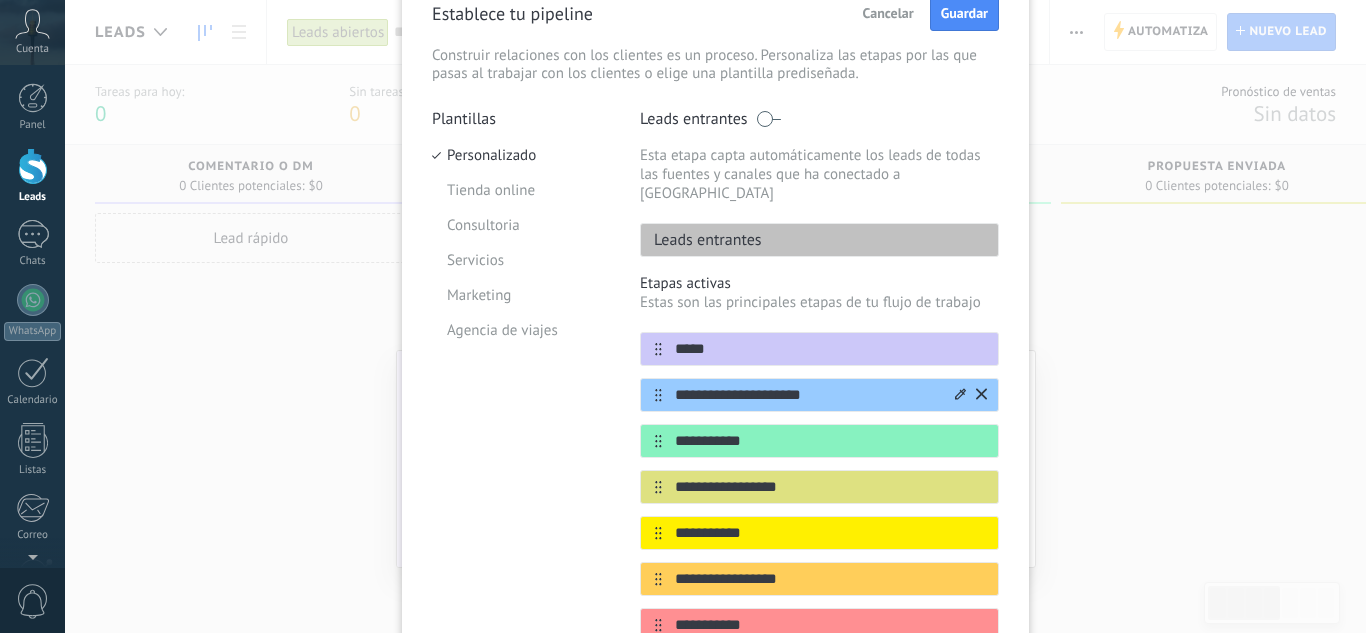 type on "*****" 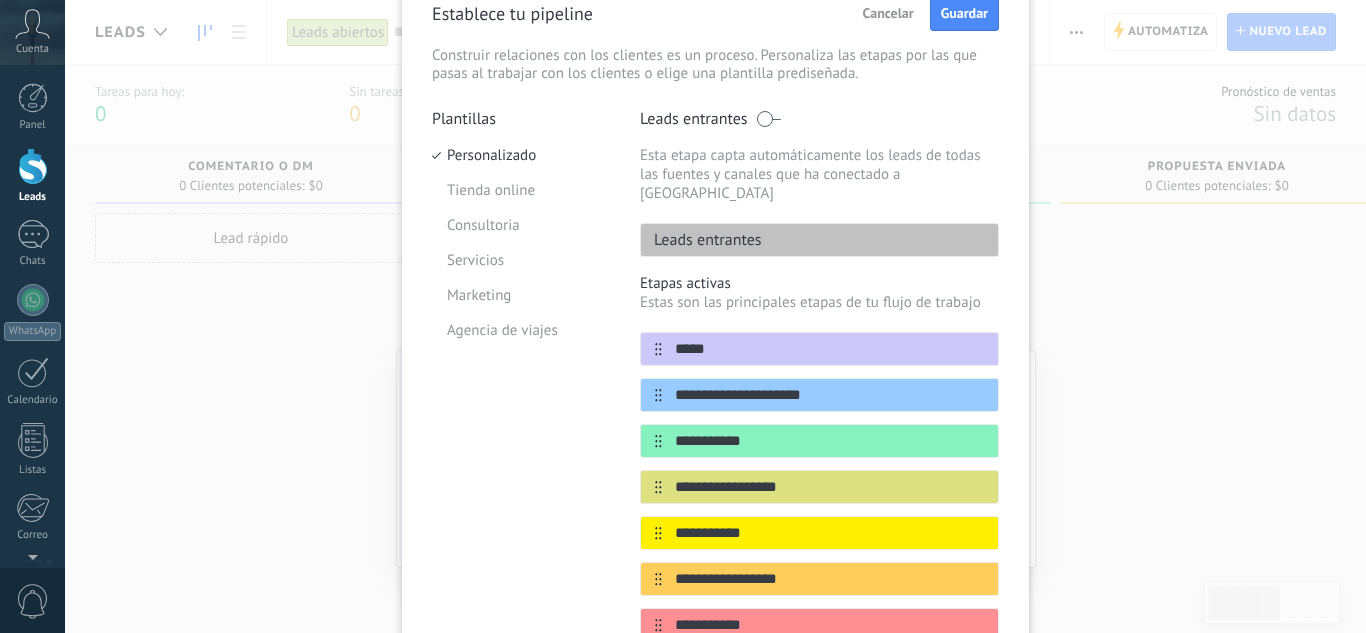 drag, startPoint x: 849, startPoint y: 380, endPoint x: 588, endPoint y: 395, distance: 261.43066 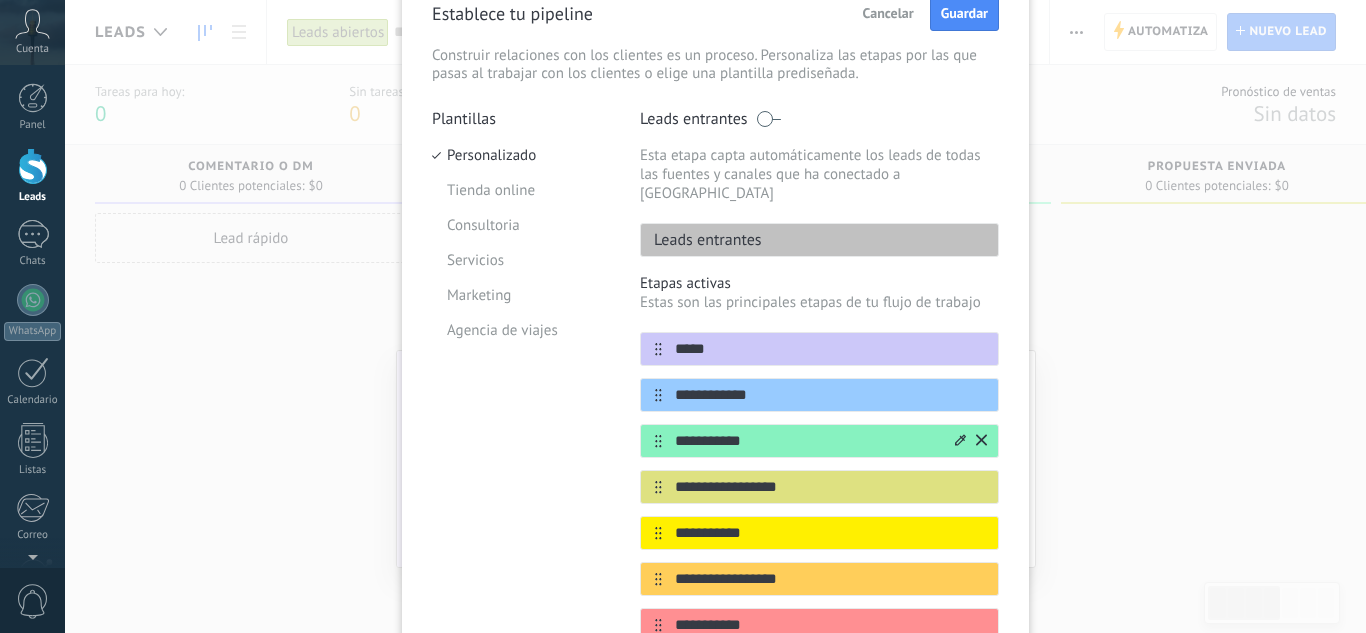 type on "**********" 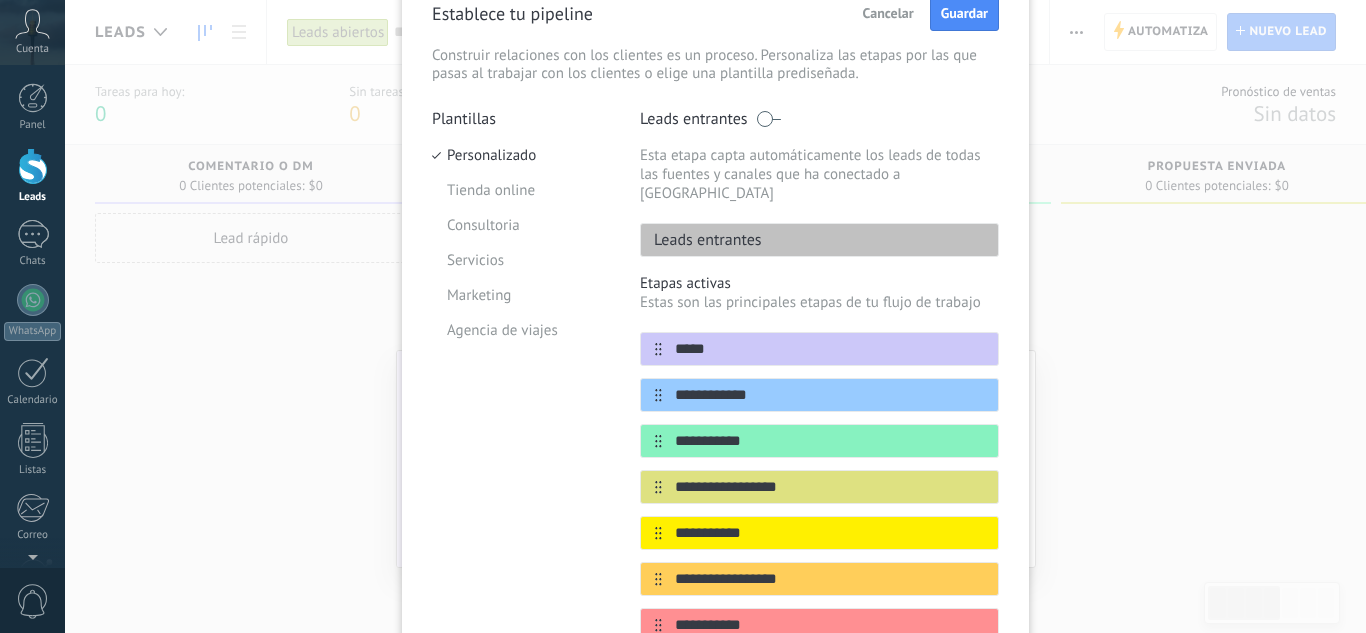 drag, startPoint x: 765, startPoint y: 413, endPoint x: 571, endPoint y: 415, distance: 194.01031 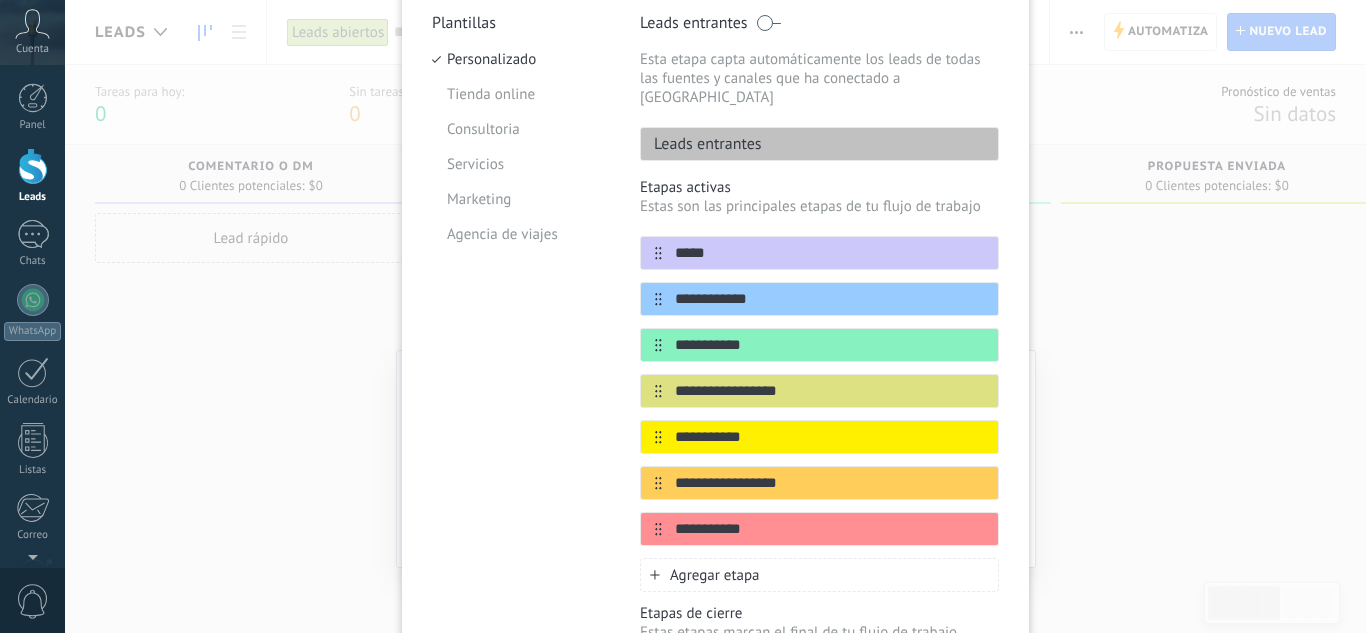 scroll, scrollTop: 300, scrollLeft: 0, axis: vertical 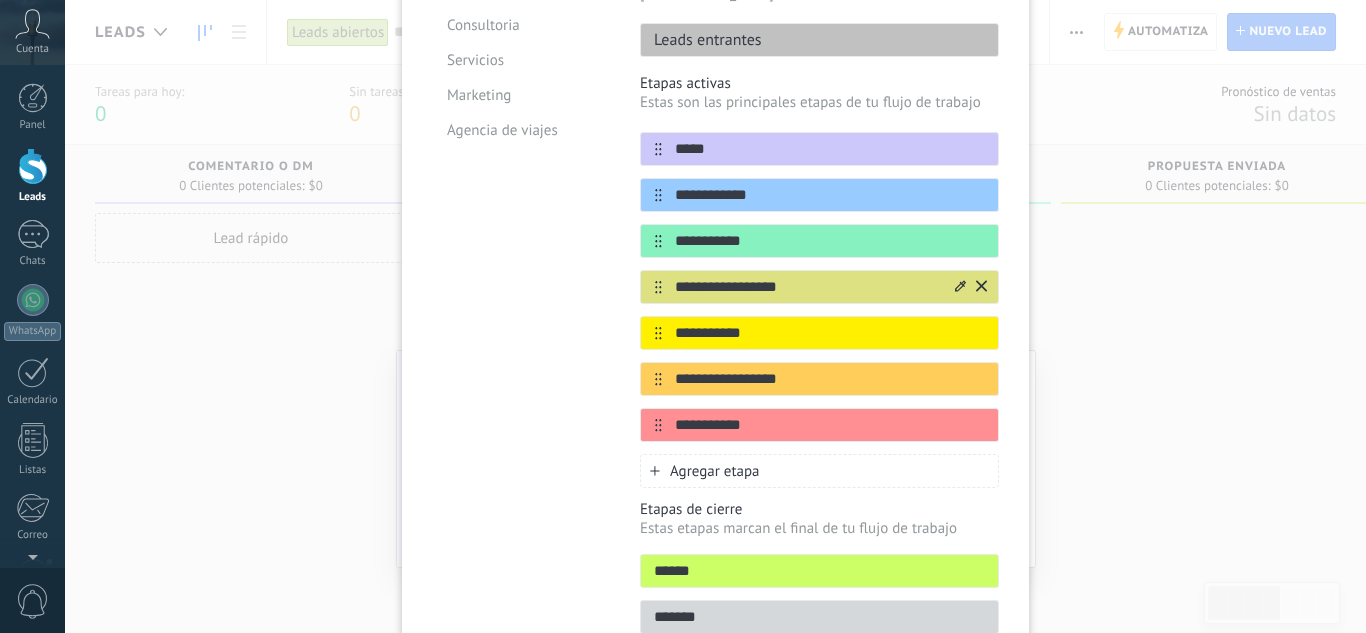 click 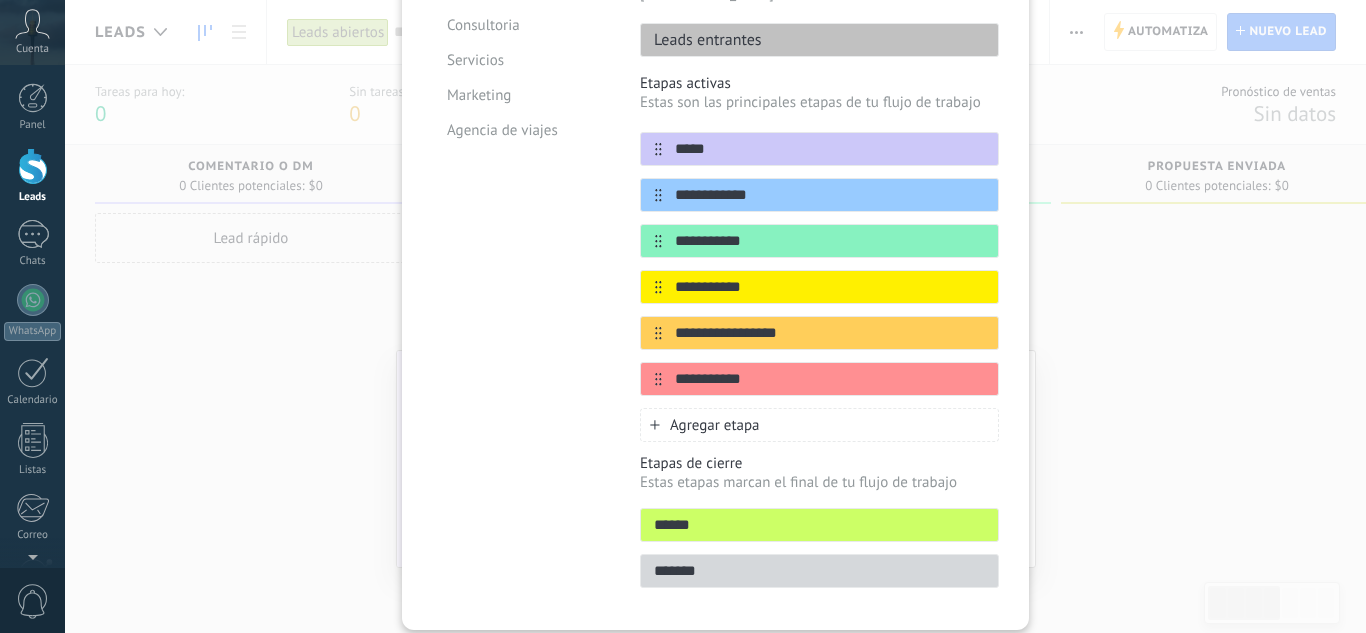 click 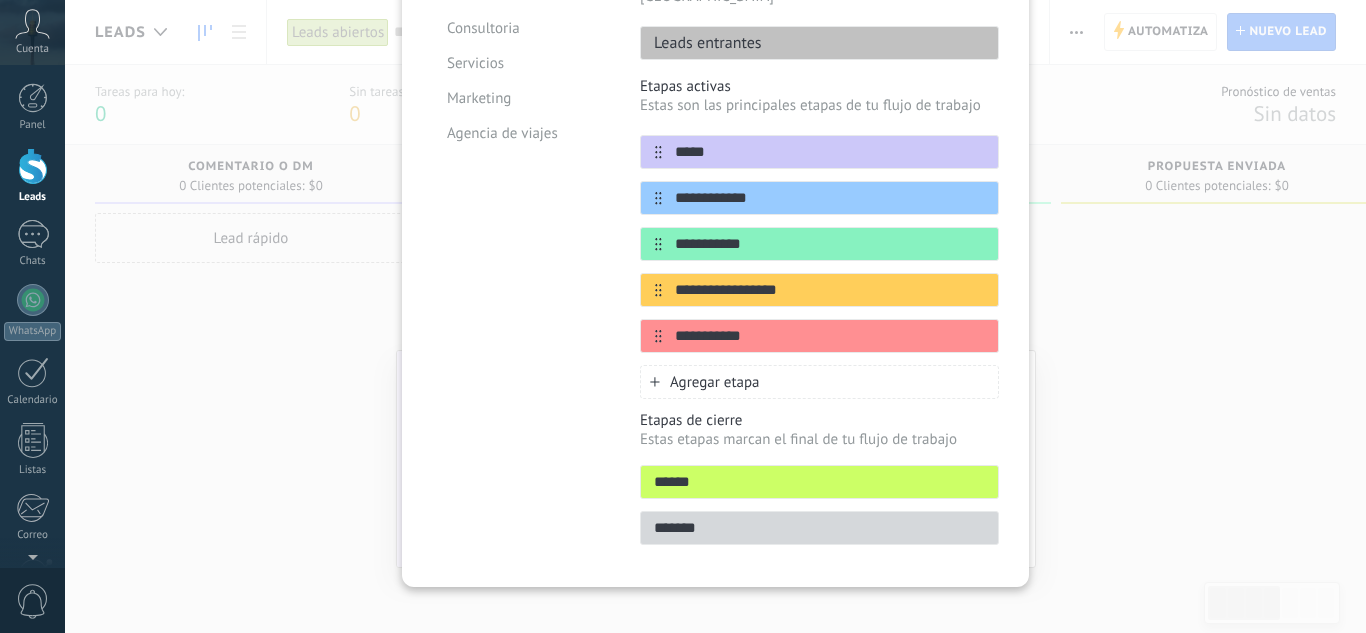 click 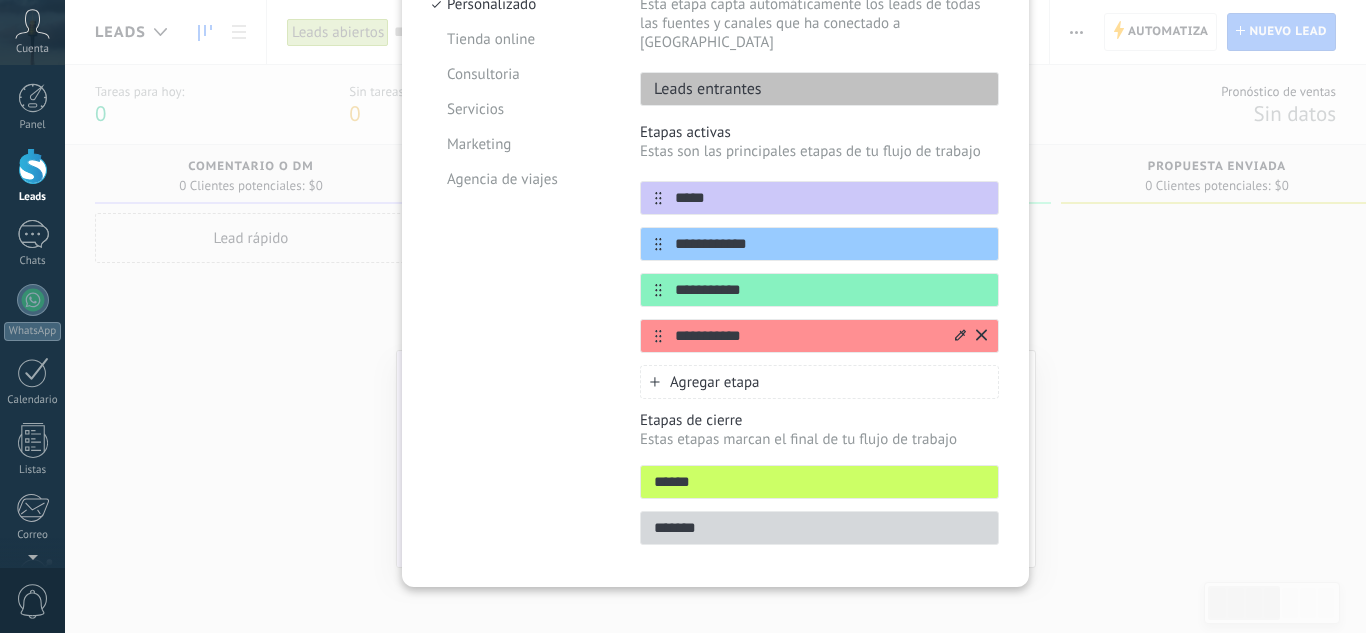 click on "**********" at bounding box center (819, 336) 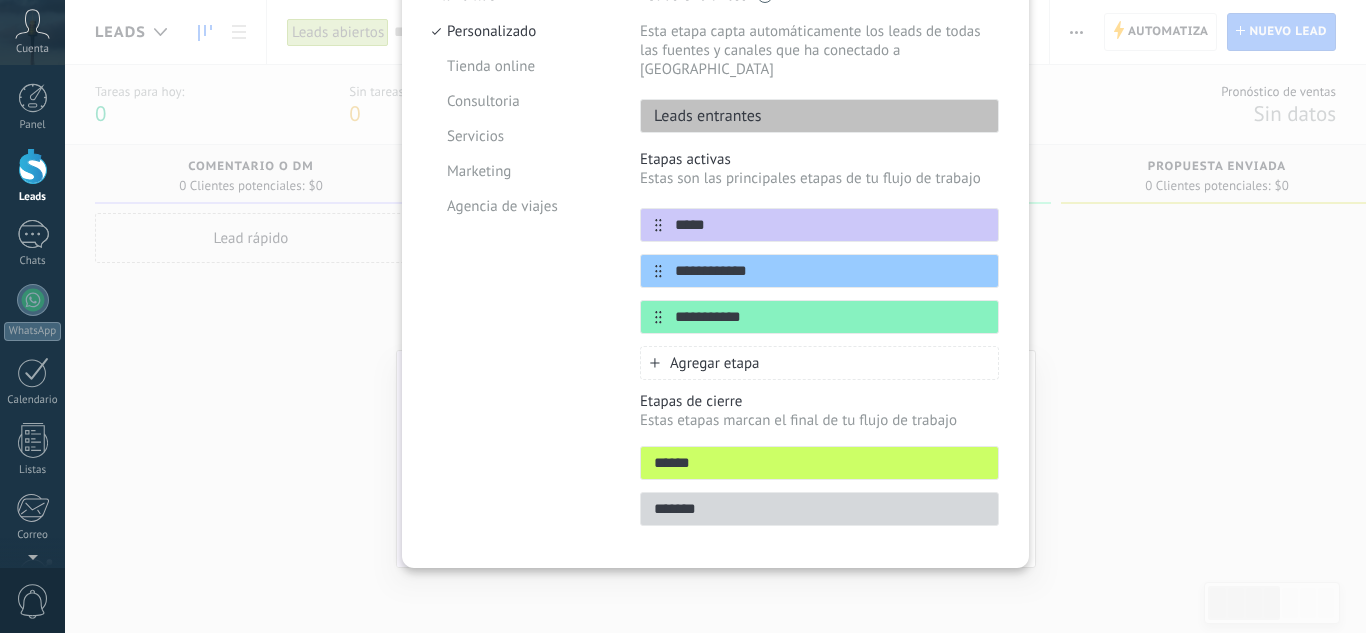 scroll, scrollTop: 205, scrollLeft: 0, axis: vertical 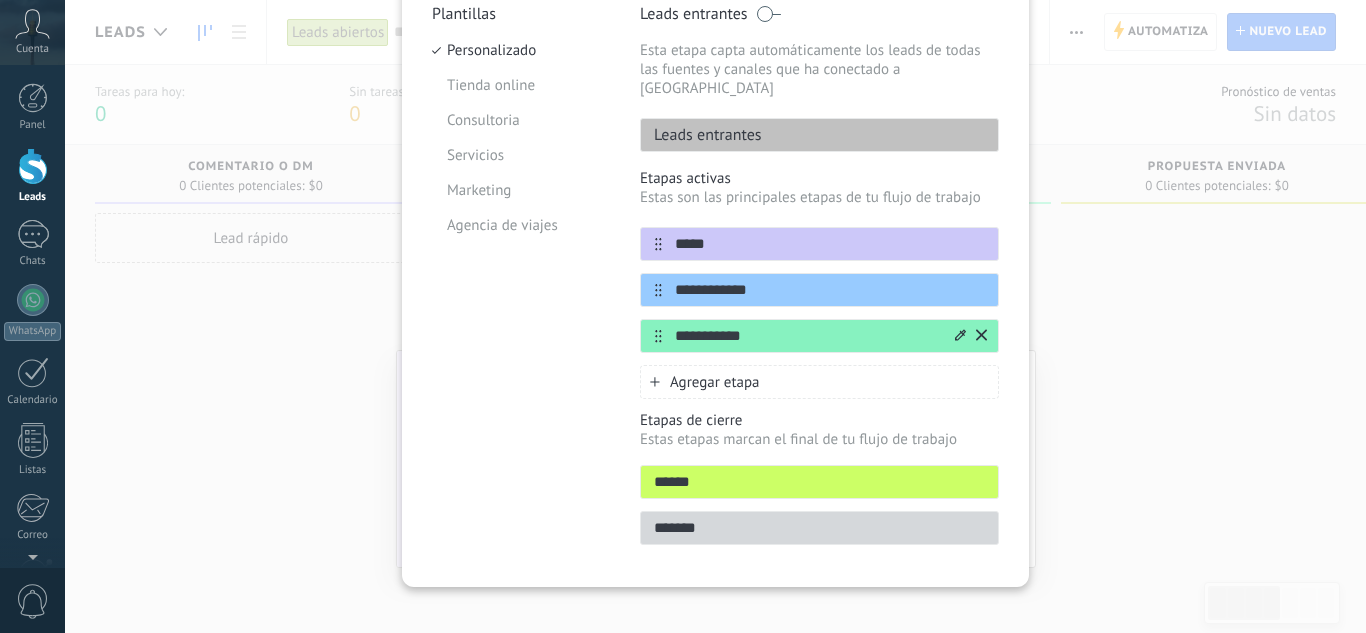 click 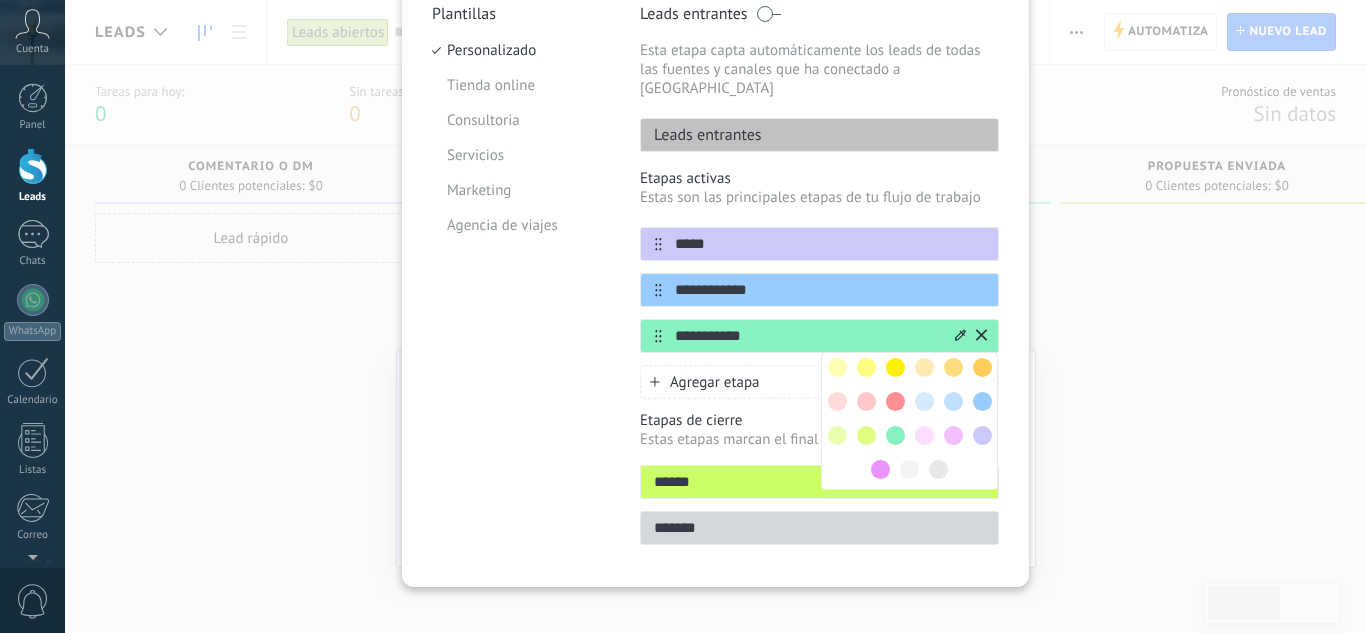 click at bounding box center [924, 367] 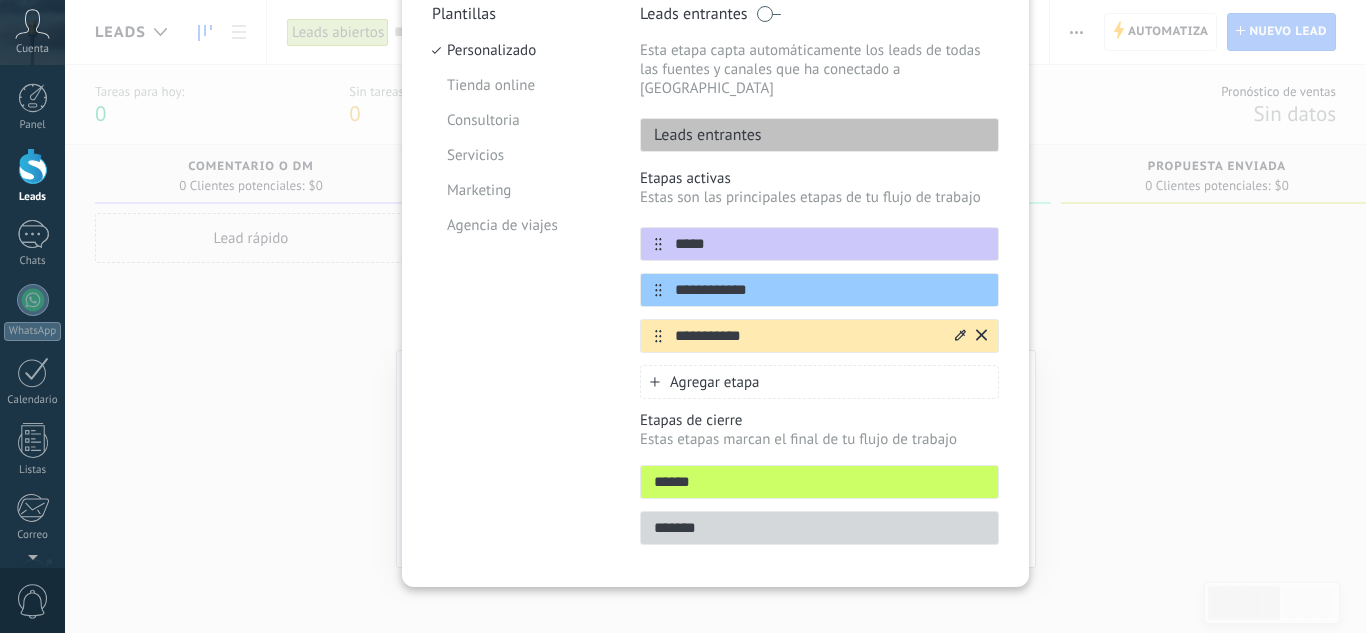 click on "Plantillas Personalizado Tienda online Consultoria Servicios Marketing Agencia de viajes" at bounding box center (521, 280) 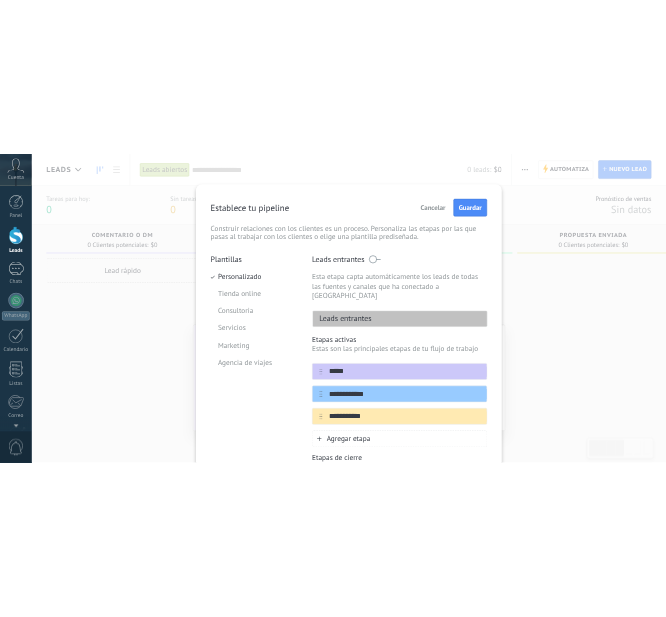 scroll, scrollTop: 0, scrollLeft: 0, axis: both 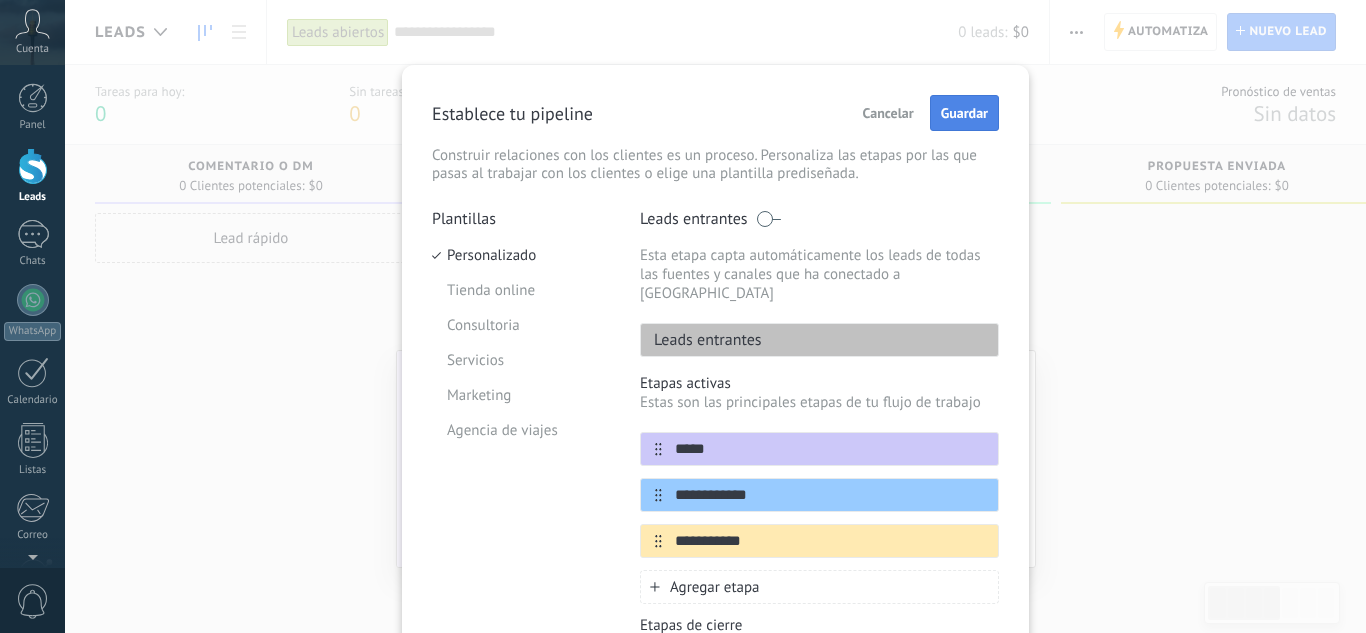 type on "**********" 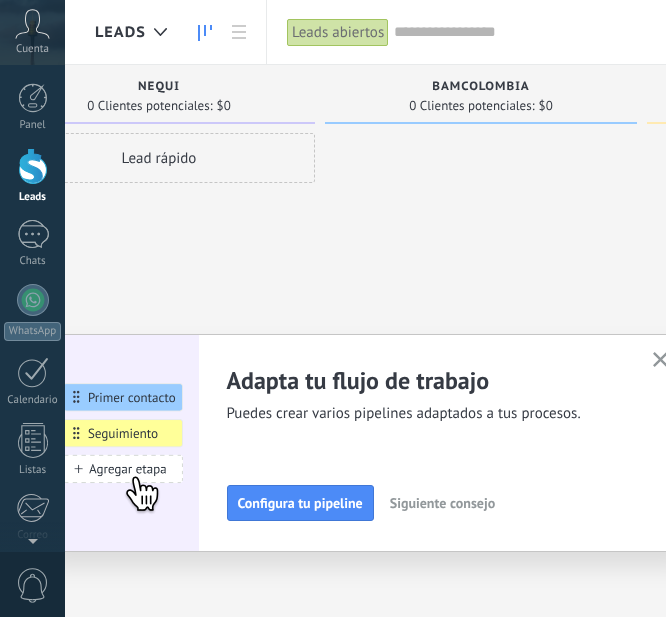 scroll, scrollTop: 0, scrollLeft: 102, axis: horizontal 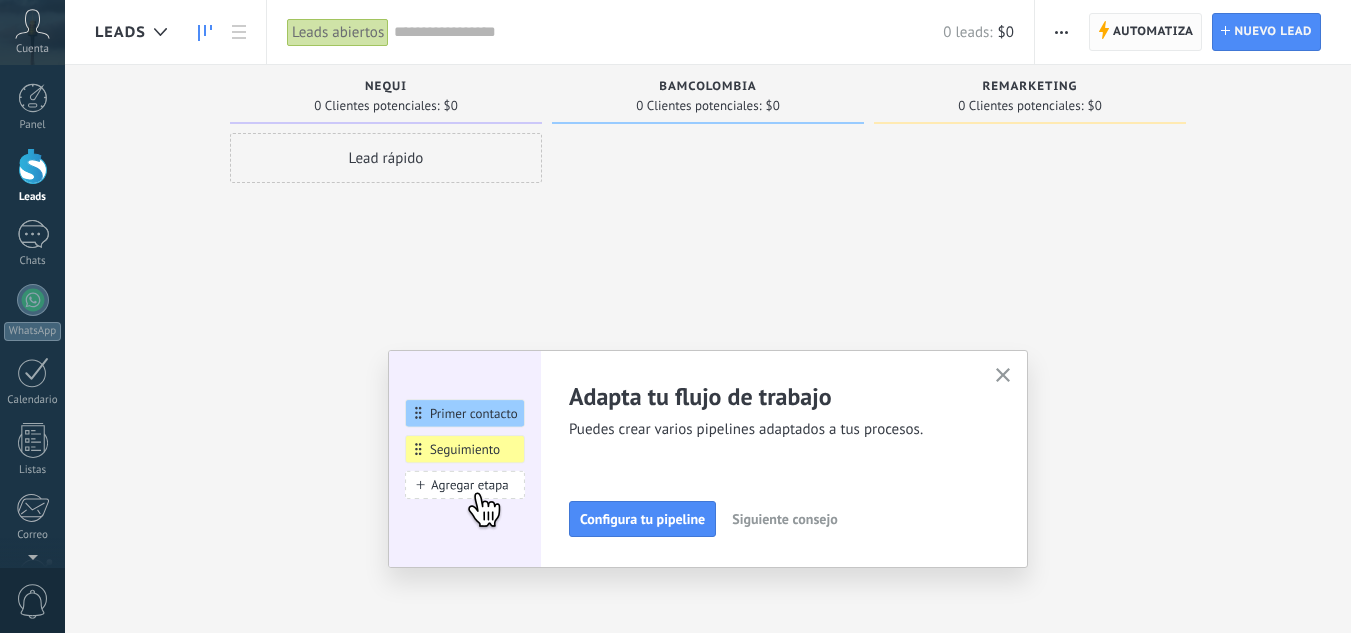 click on "Automatiza" at bounding box center (1153, 32) 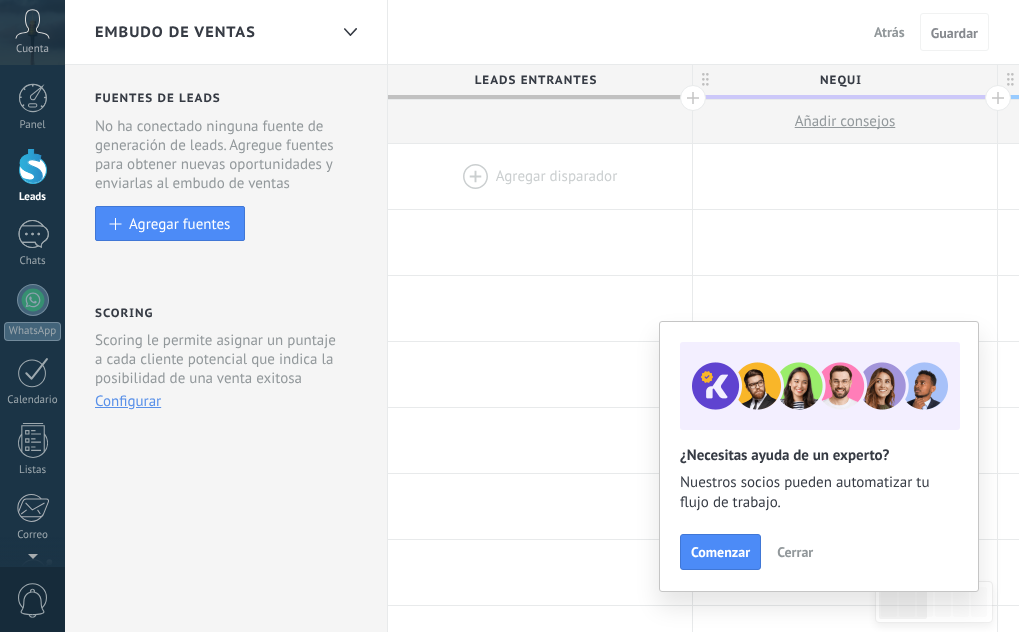 click at bounding box center (540, 176) 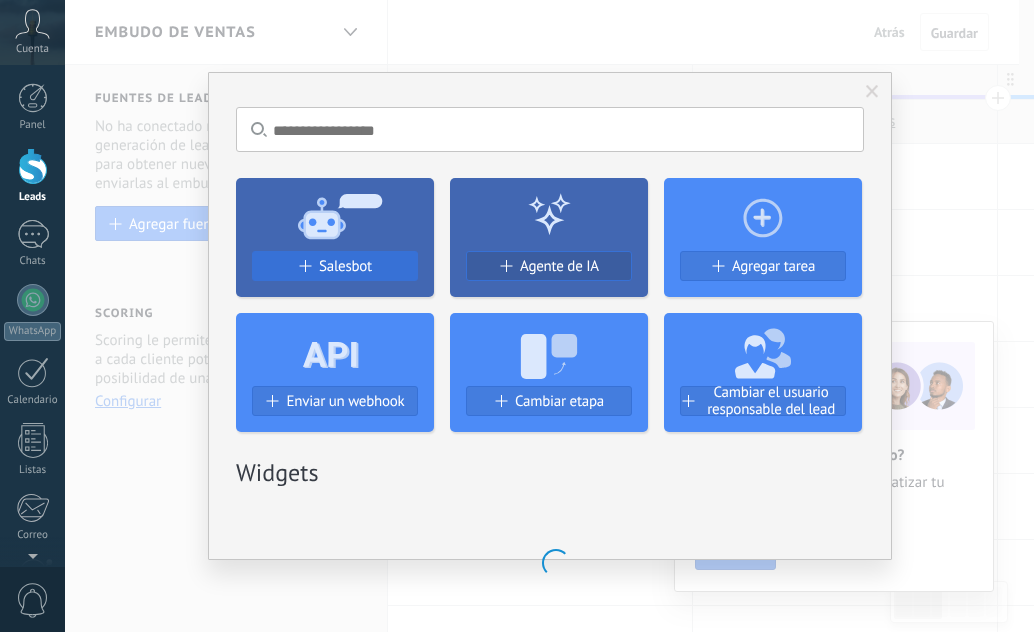 click on "Salesbot" at bounding box center (345, 266) 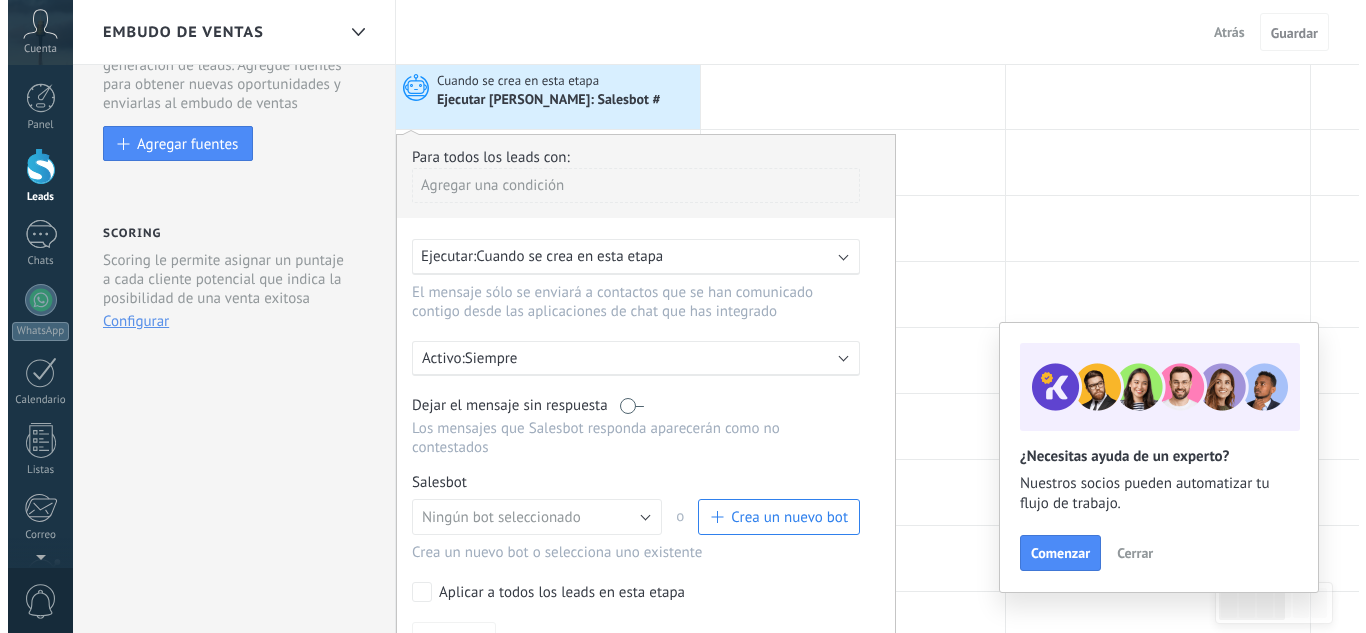 scroll, scrollTop: 200, scrollLeft: 0, axis: vertical 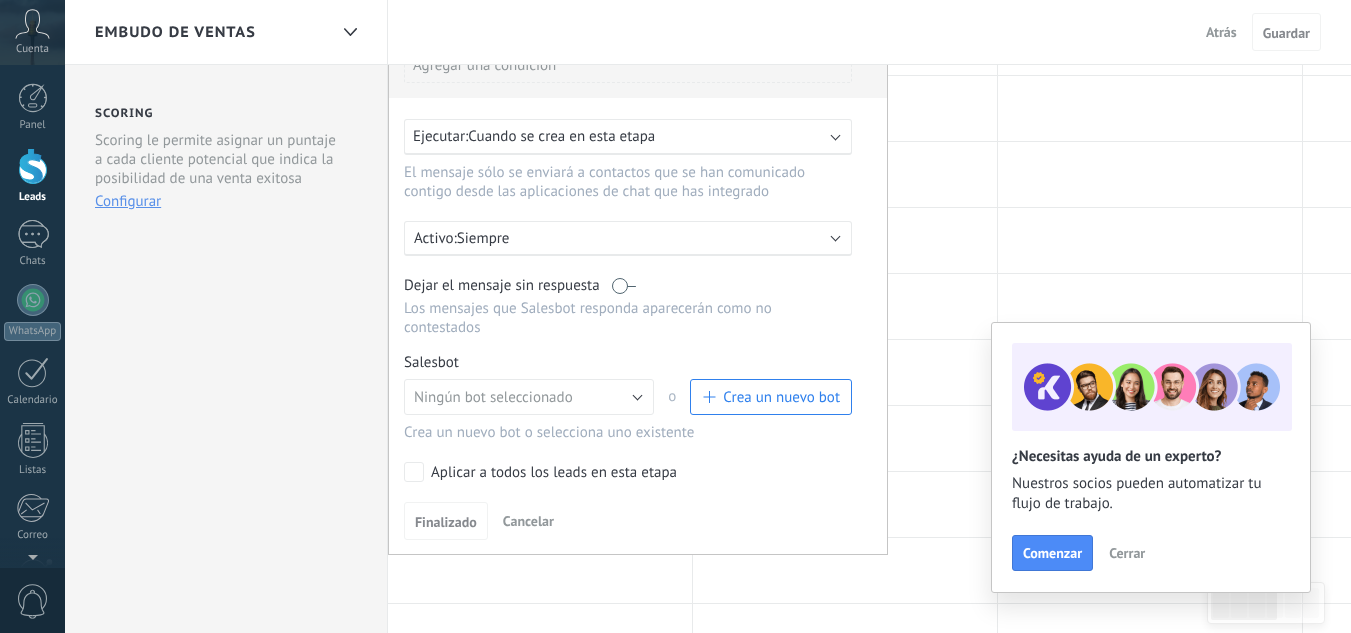 click on "Crea un nuevo bot" at bounding box center (781, 397) 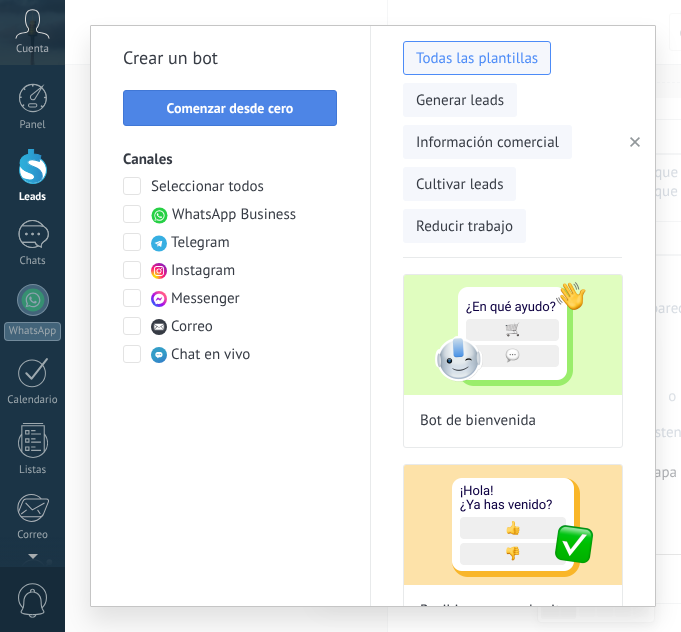 click on "Comenzar desde cero" at bounding box center (230, 108) 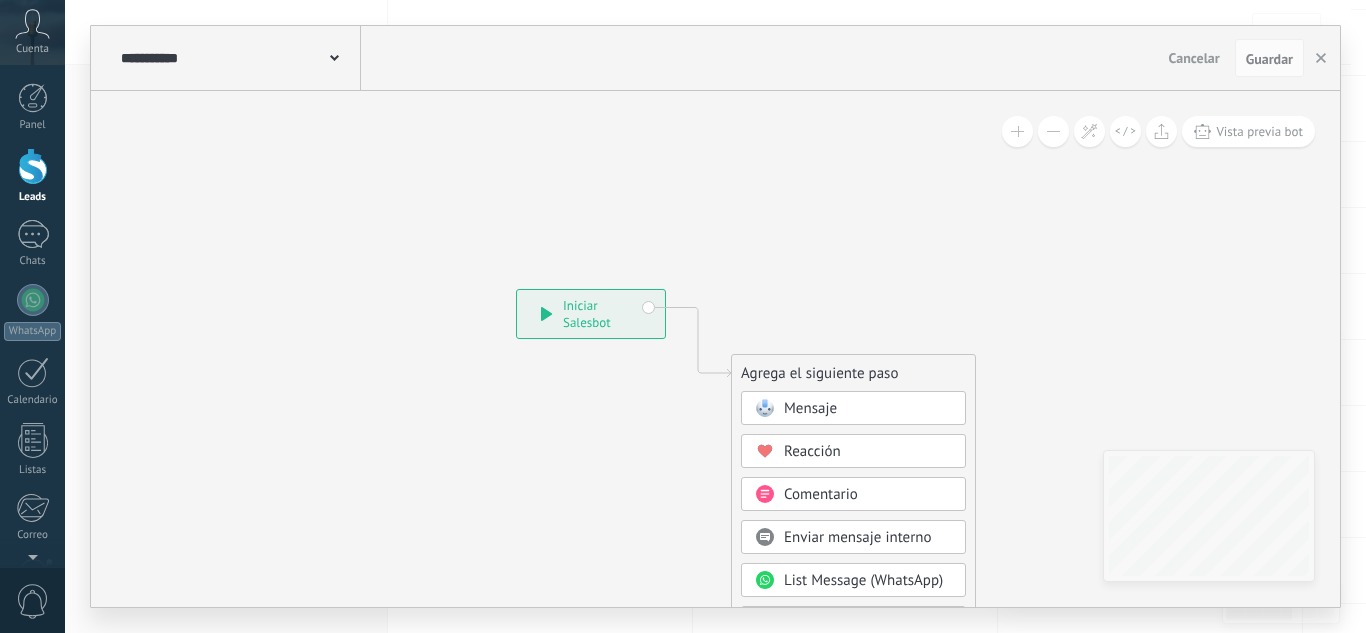 click 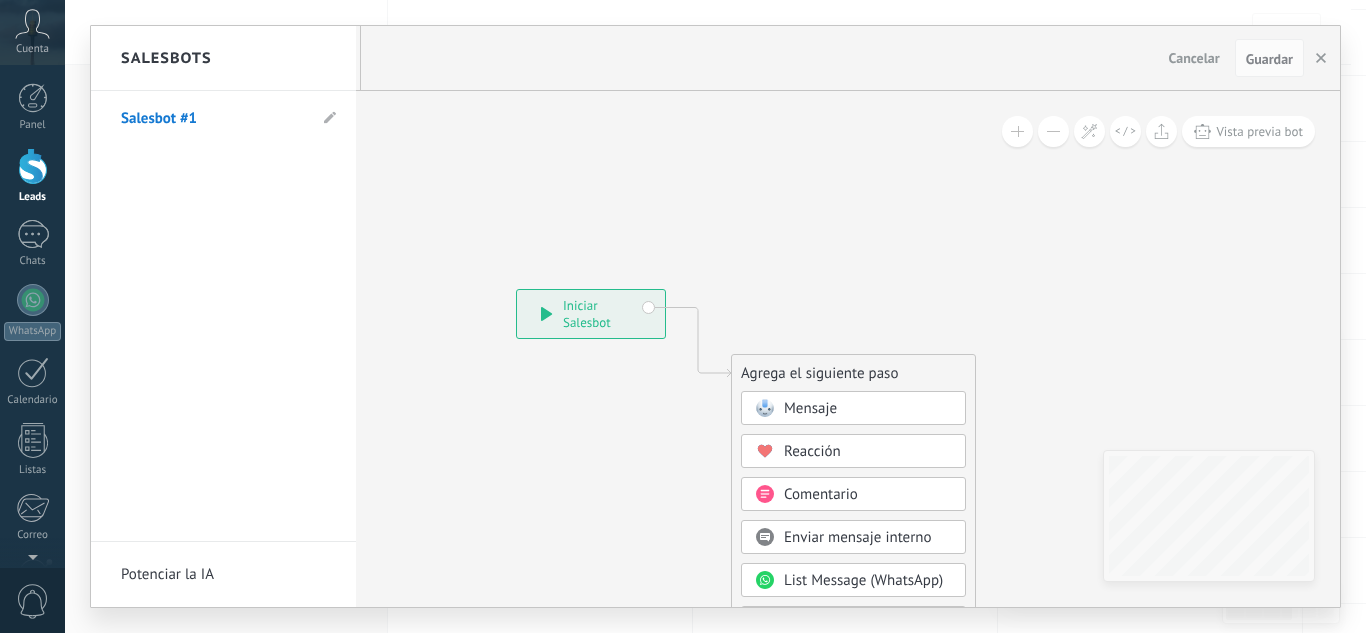 click on "Salesbot #1" at bounding box center [213, 119] 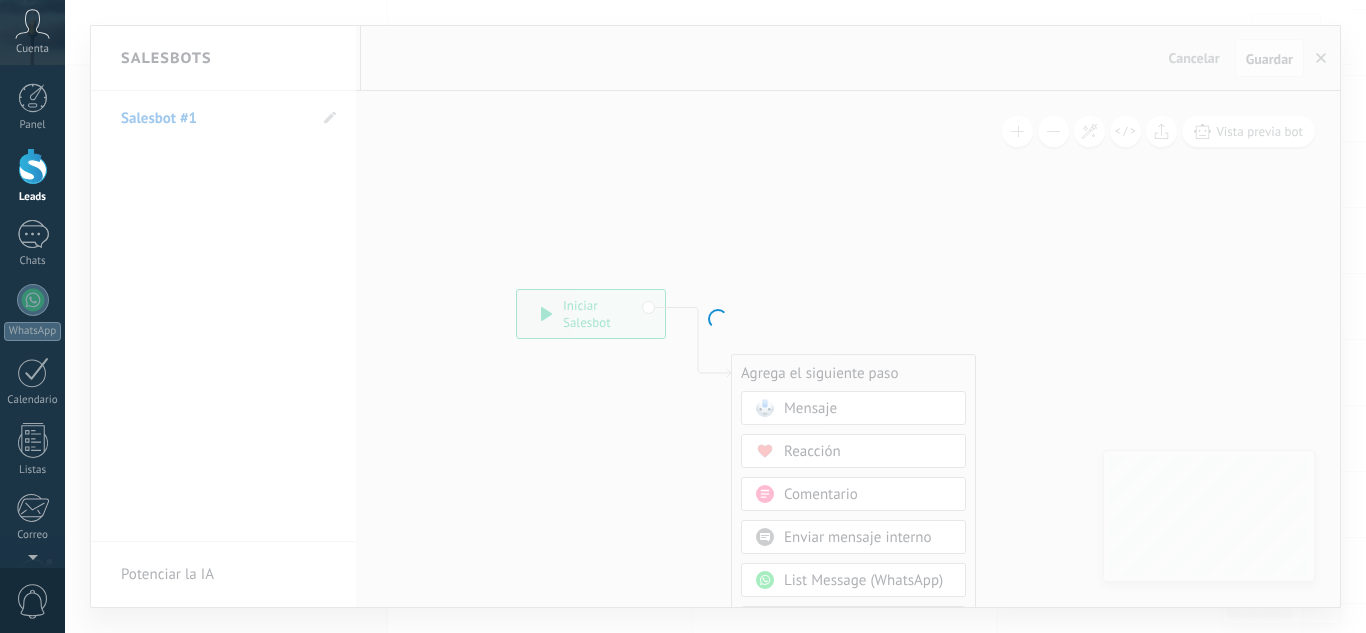 click at bounding box center [715, 316] 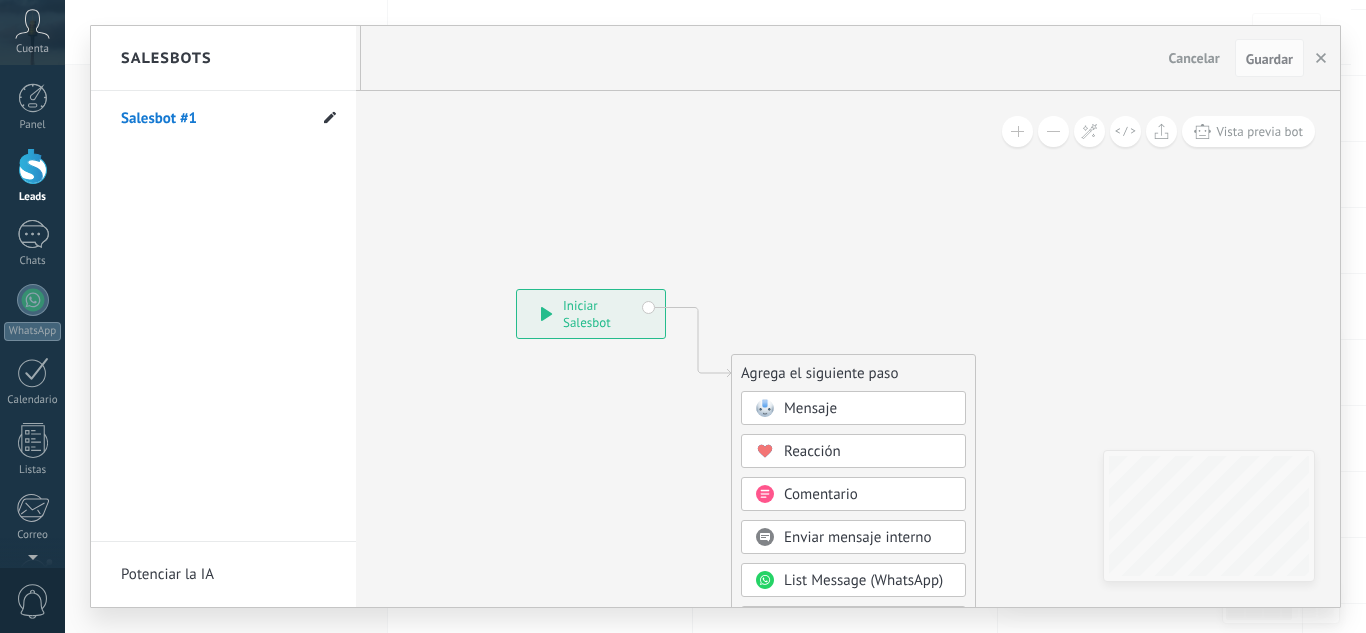 click 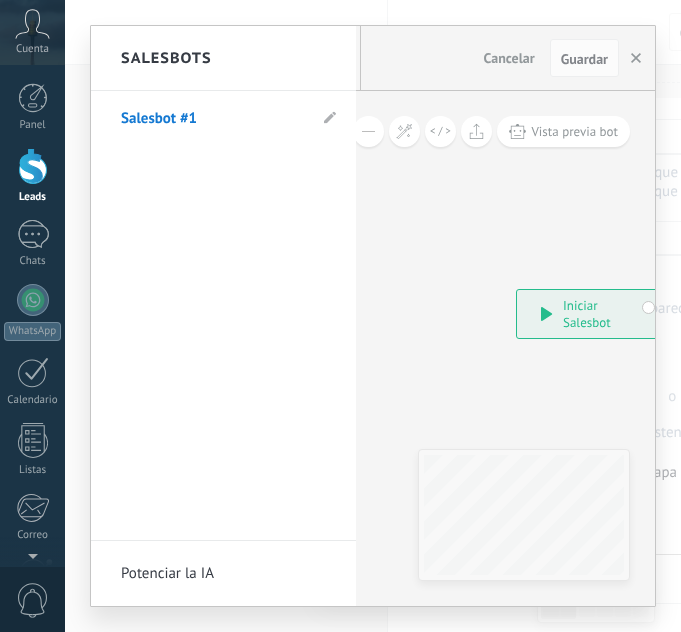 click on "Salesbot #1" at bounding box center [213, 119] 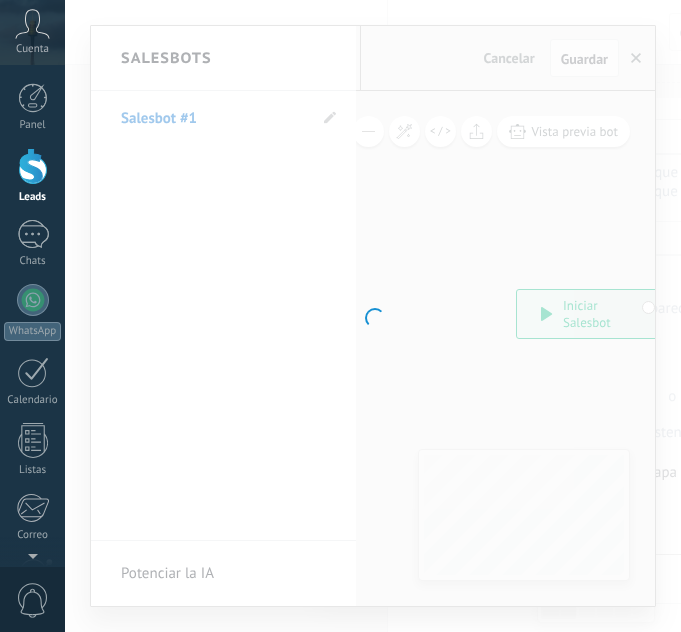 click at bounding box center [373, 316] 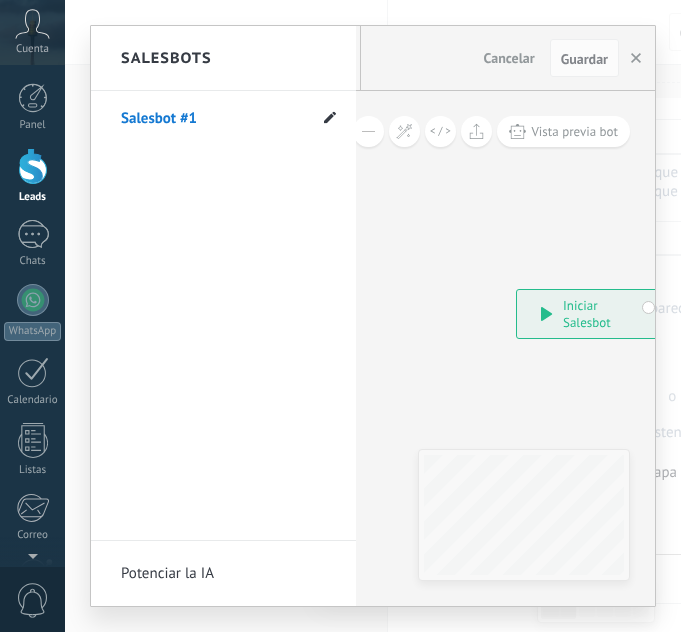 click 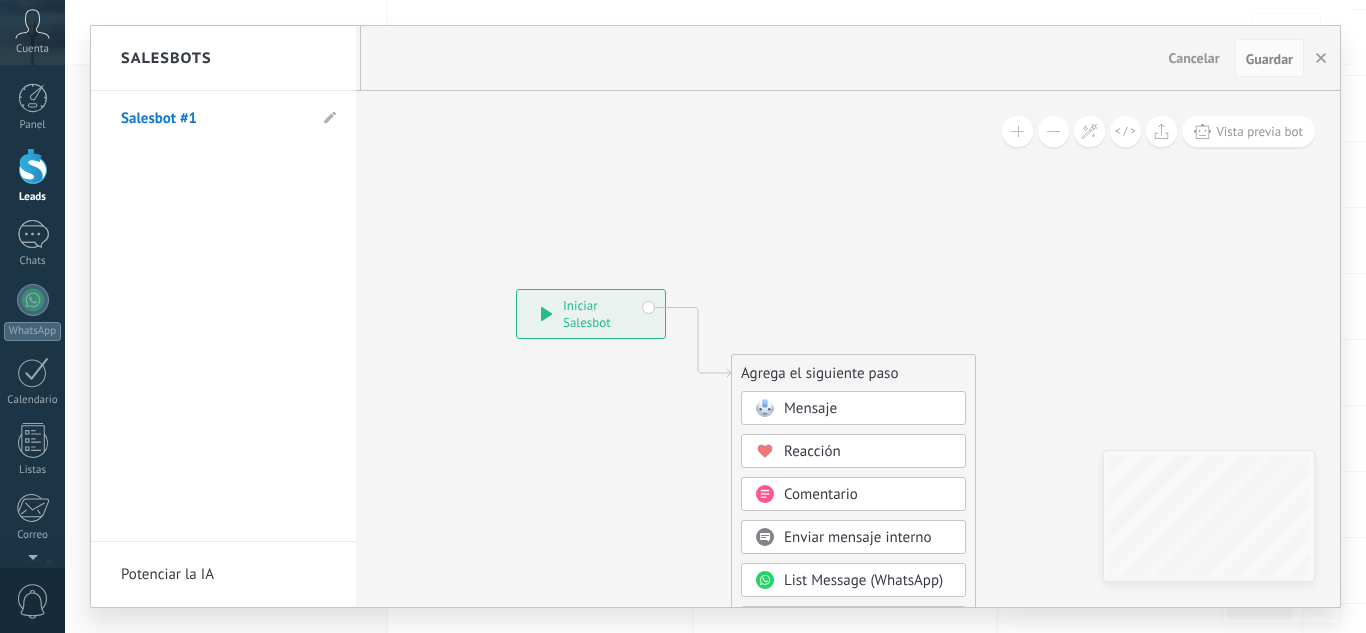 click at bounding box center (715, 316) 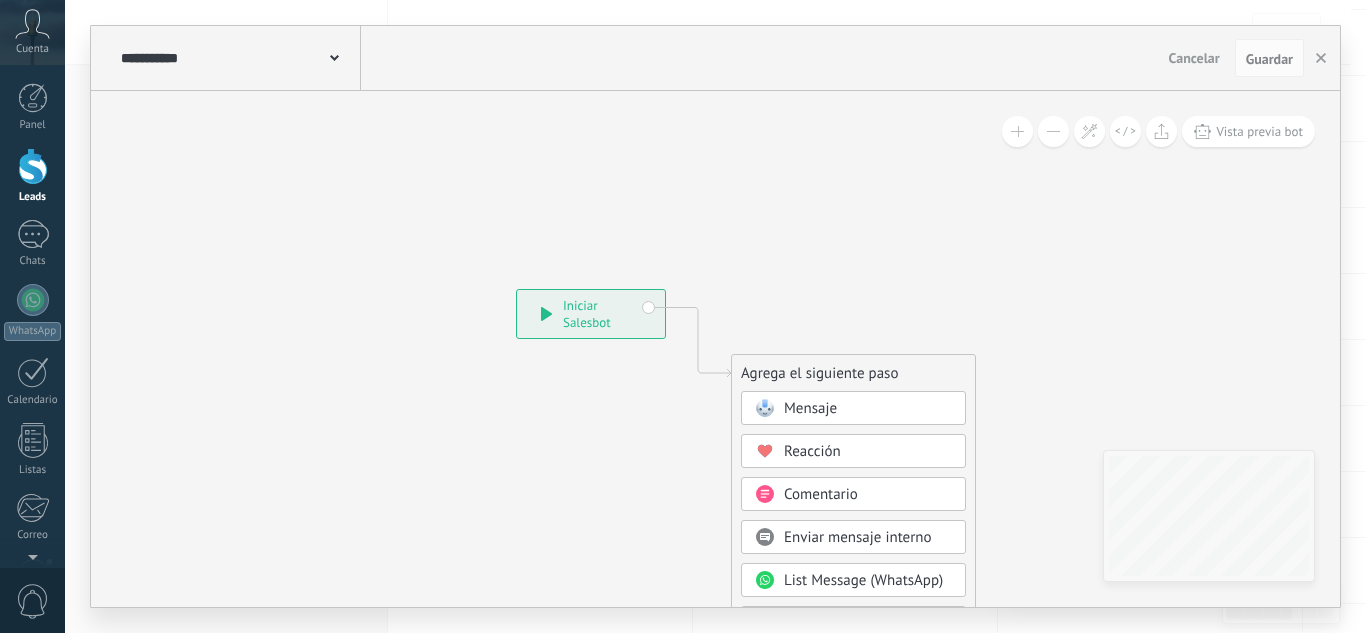 click at bounding box center [334, 56] 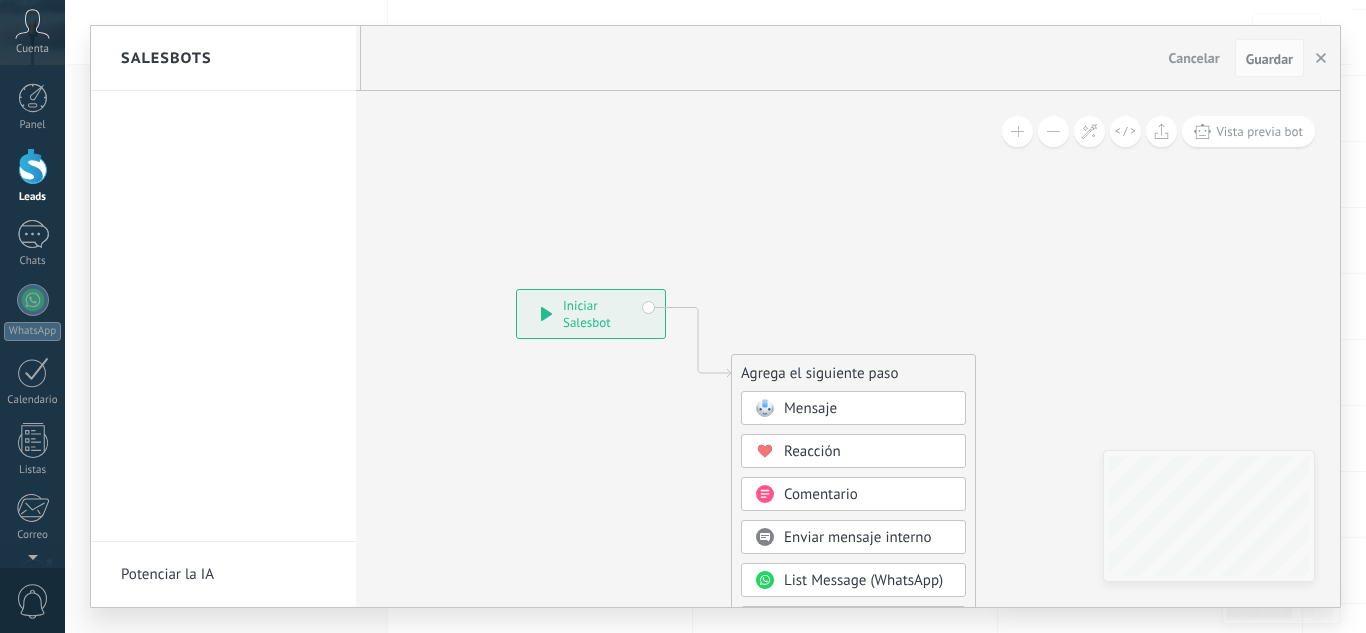 click on "Salesbots" at bounding box center (223, 58) 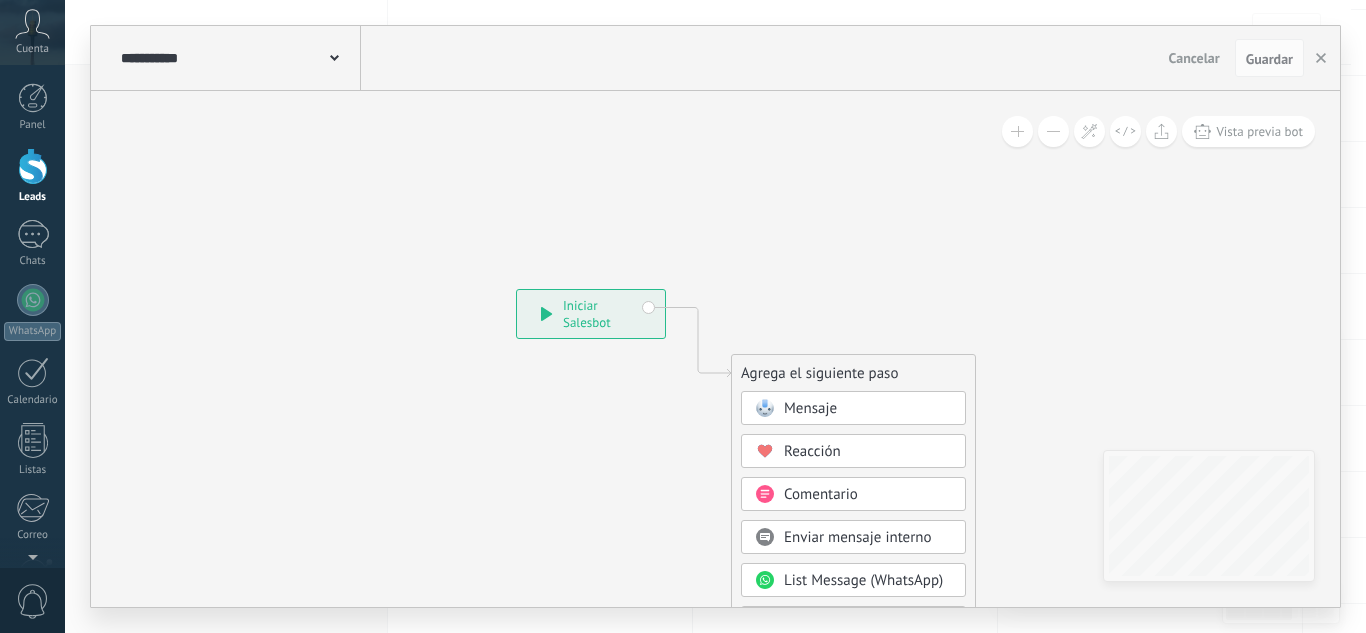 click on "Cancelar" at bounding box center (1194, 58) 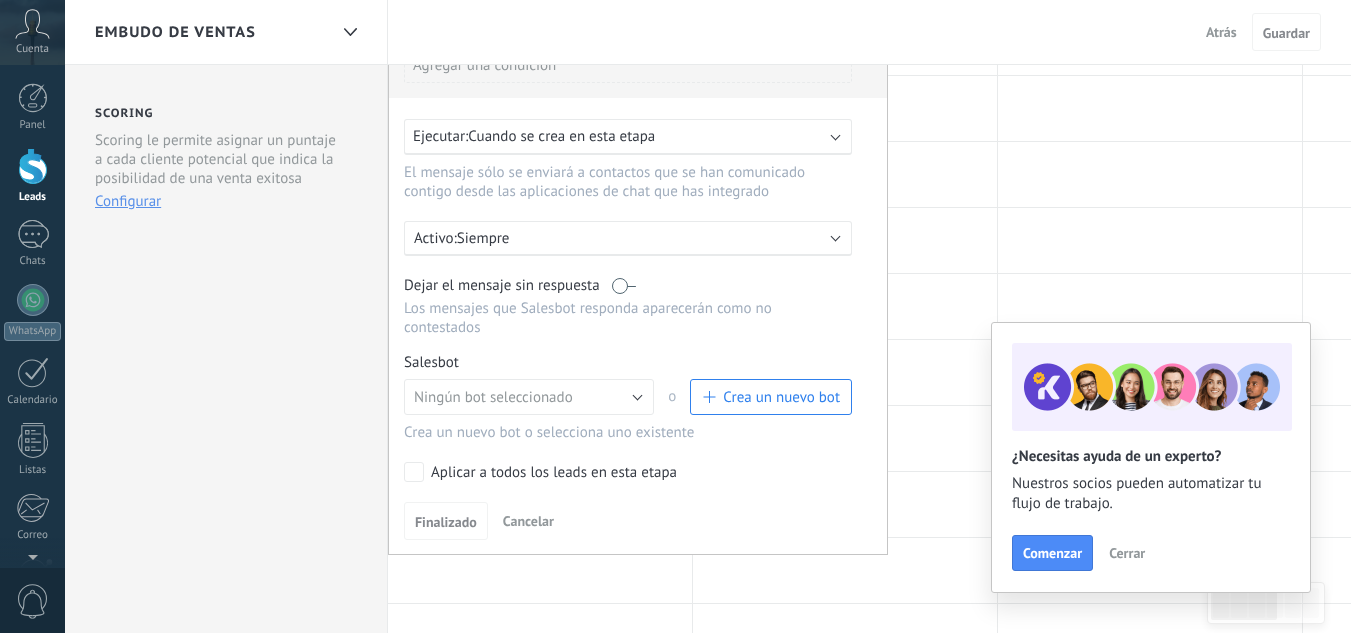 click on "Crea un nuevo bot" at bounding box center [781, 397] 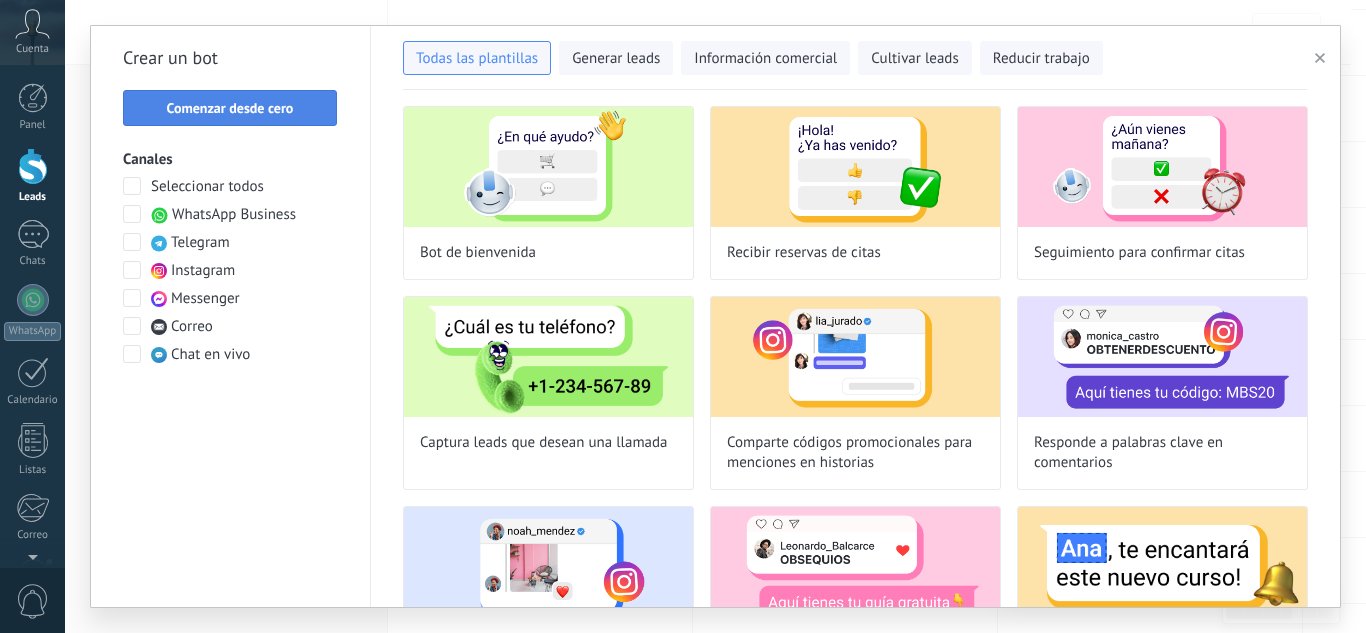 click on "Comenzar desde cero" at bounding box center (230, 108) 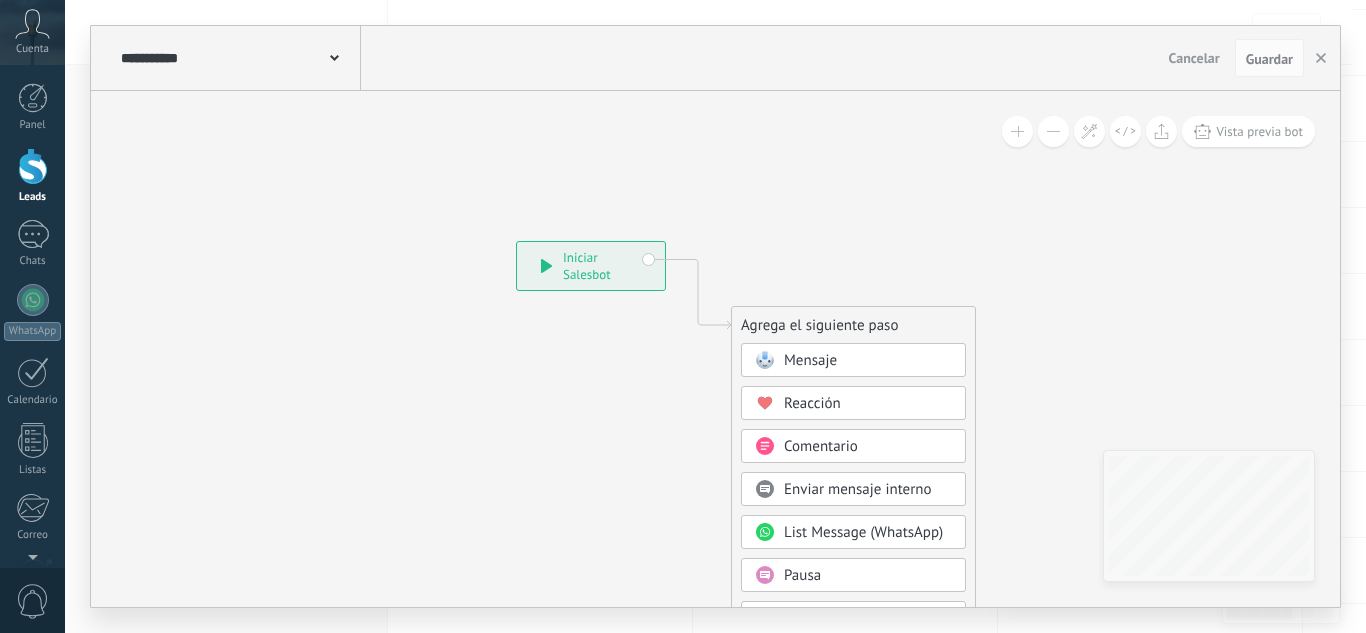 click at bounding box center [334, 56] 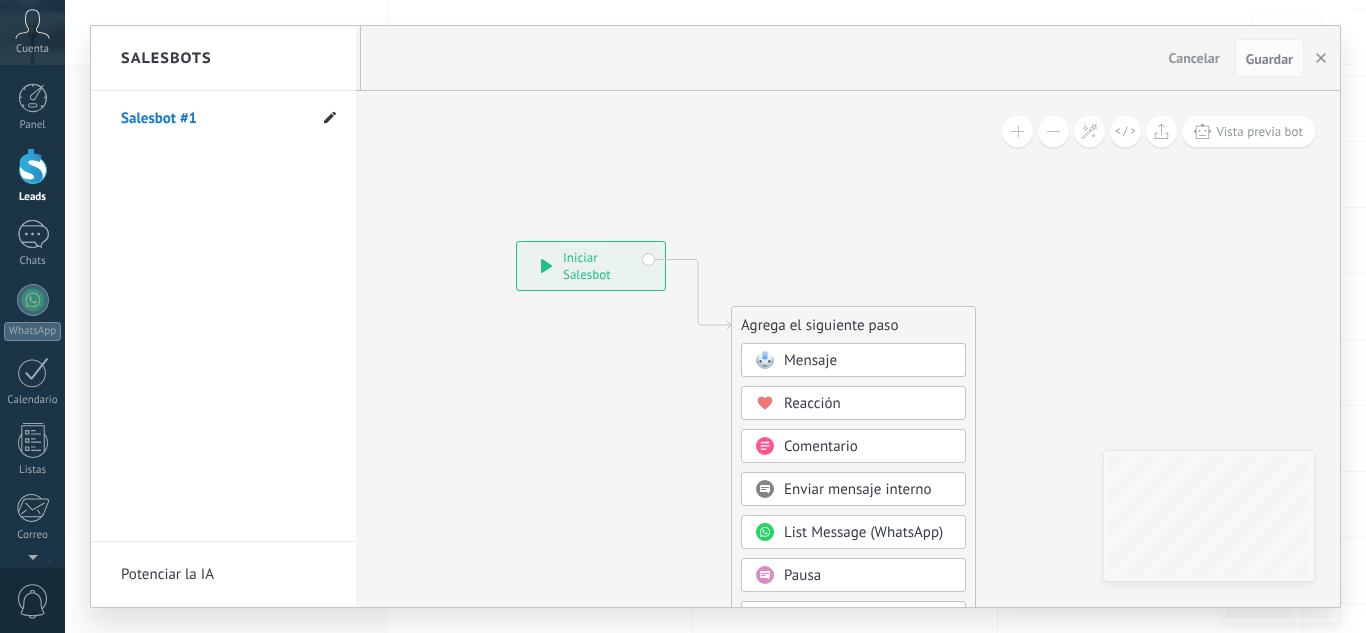 click 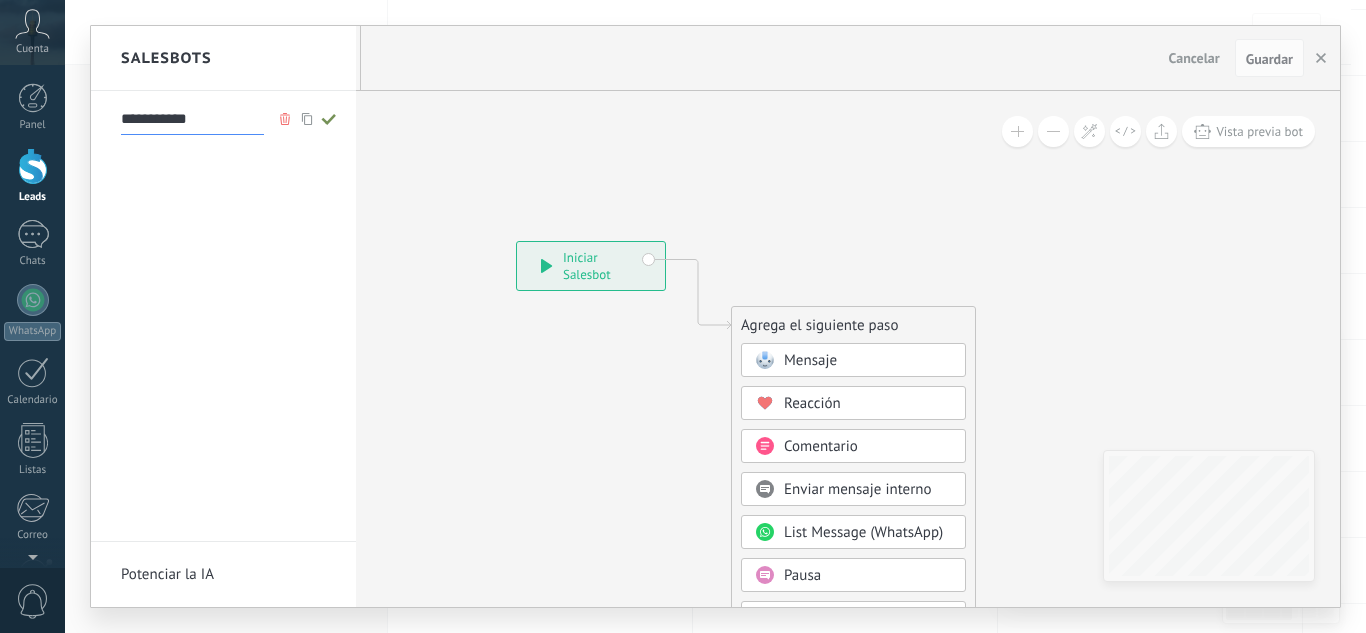 drag, startPoint x: 230, startPoint y: 116, endPoint x: 107, endPoint y: 117, distance: 123.00407 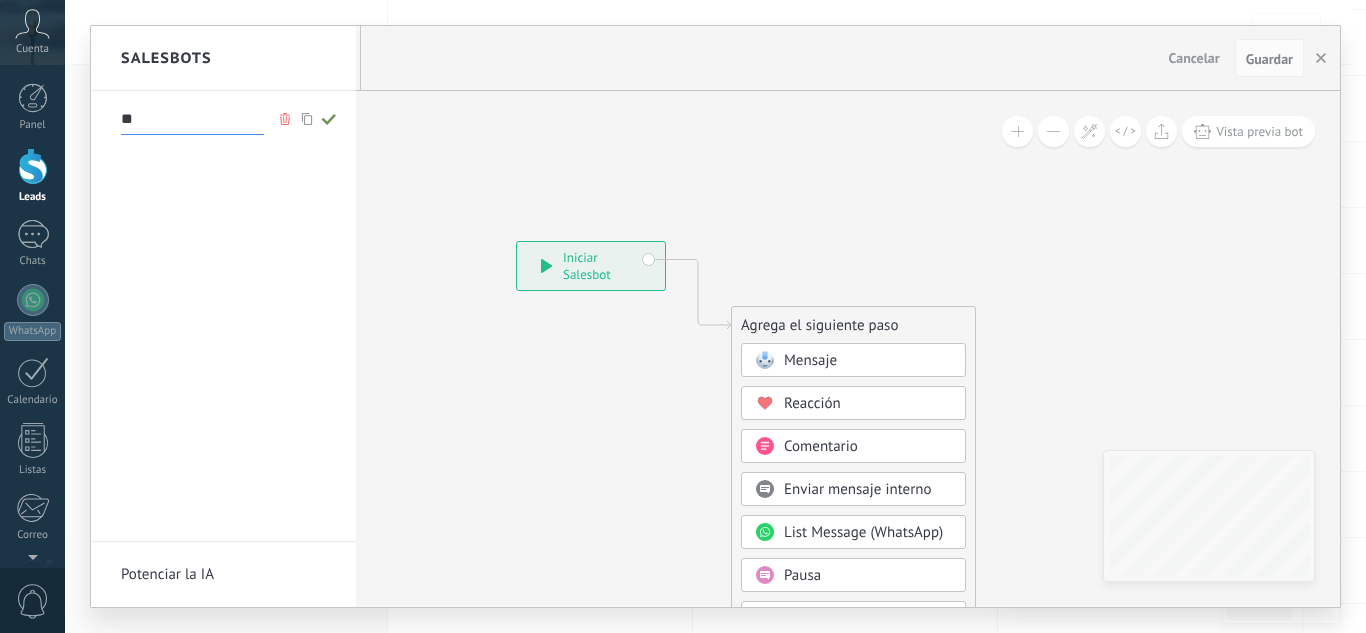 type on "*" 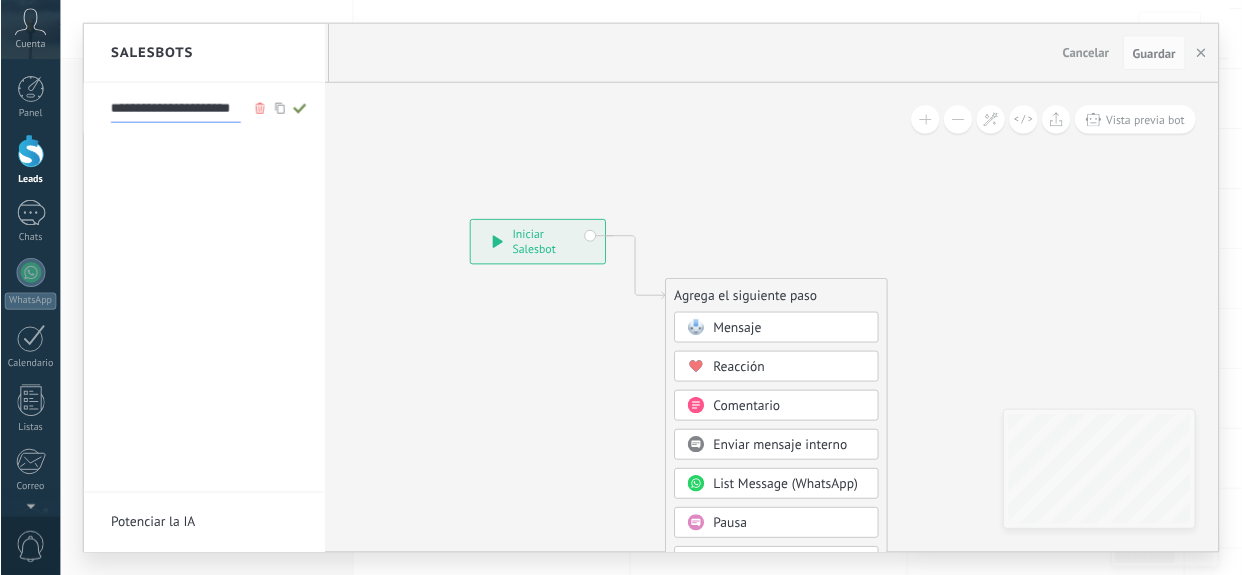 scroll, scrollTop: 0, scrollLeft: 0, axis: both 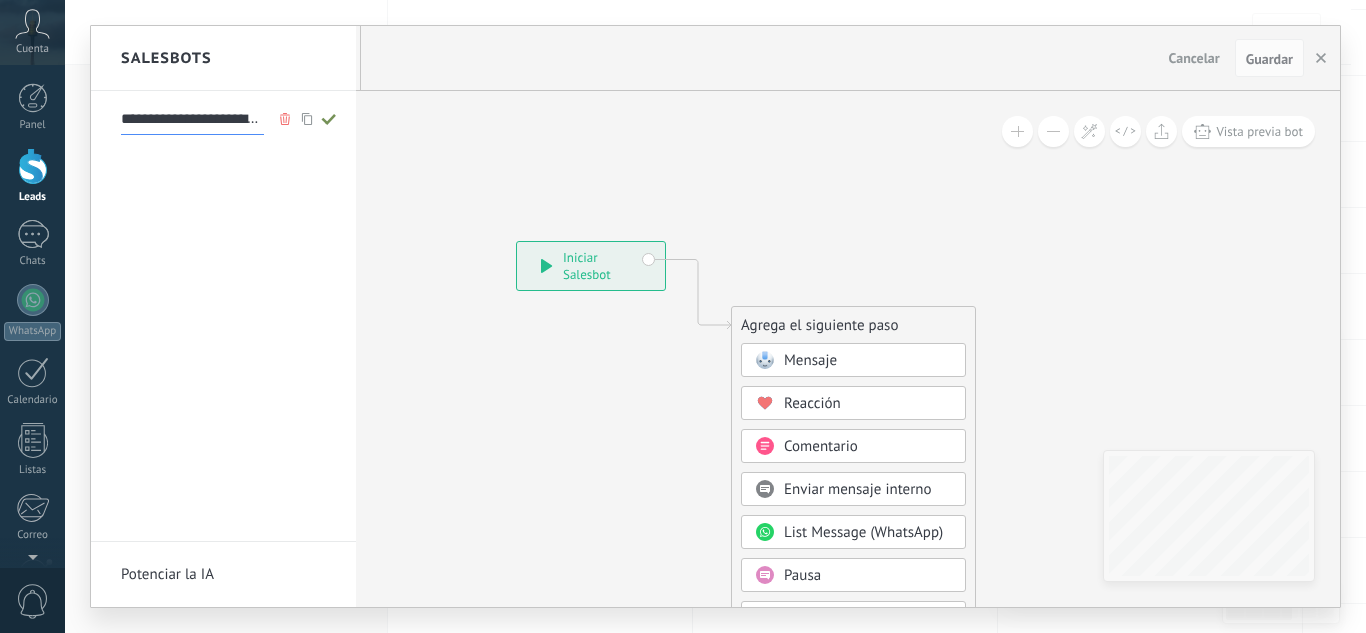 type on "**********" 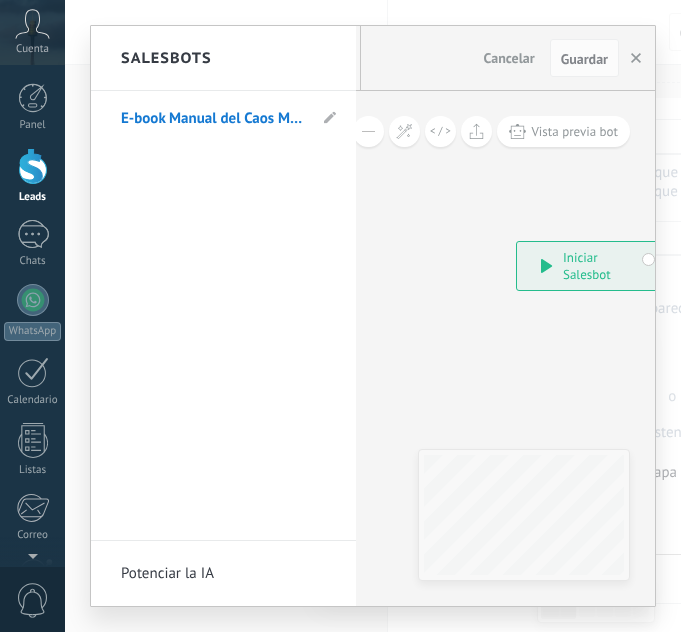 click on "E-book Manual del Caos Mental" at bounding box center (223, 316) 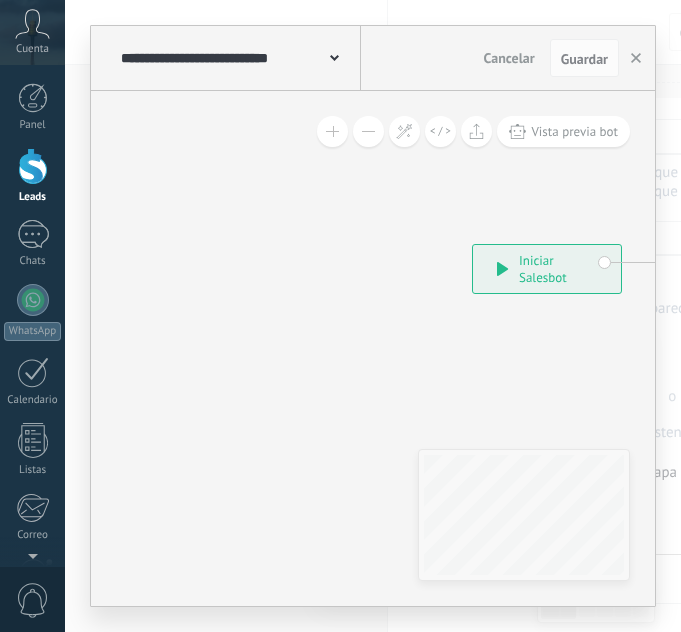 drag, startPoint x: 574, startPoint y: 319, endPoint x: 530, endPoint y: 274, distance: 62.936478 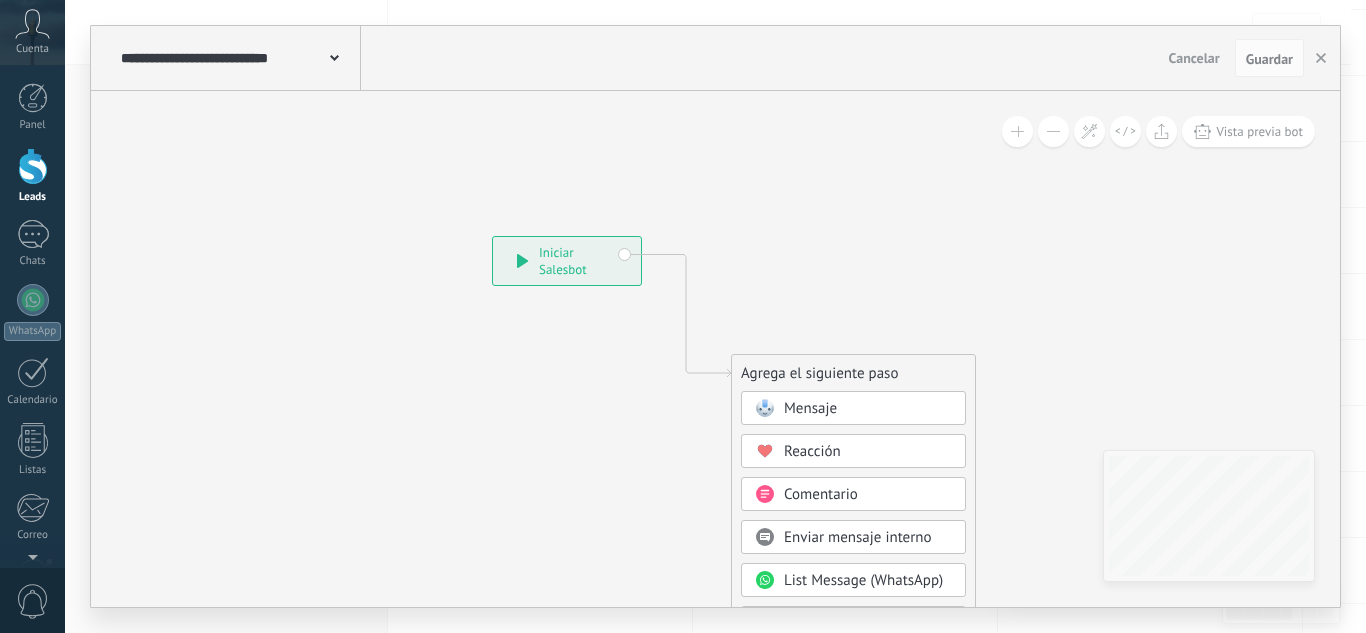 drag, startPoint x: 531, startPoint y: 269, endPoint x: 551, endPoint y: 261, distance: 21.540659 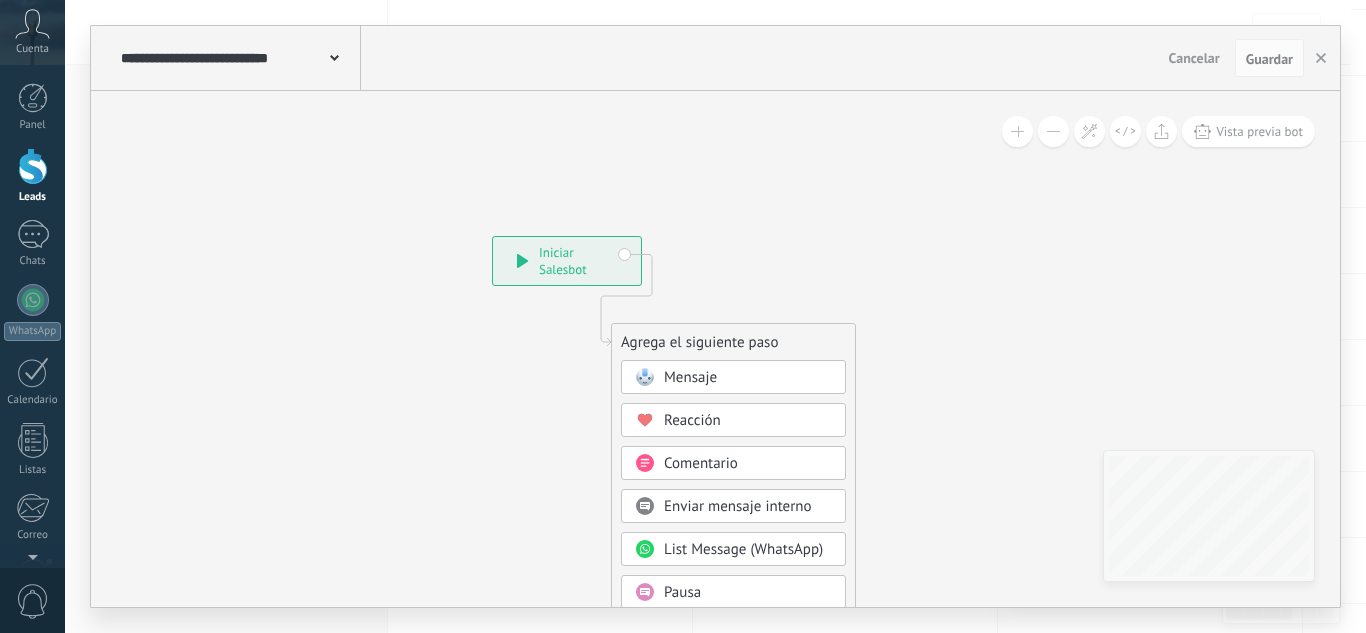 drag, startPoint x: 934, startPoint y: 367, endPoint x: 814, endPoint y: 336, distance: 123.9395 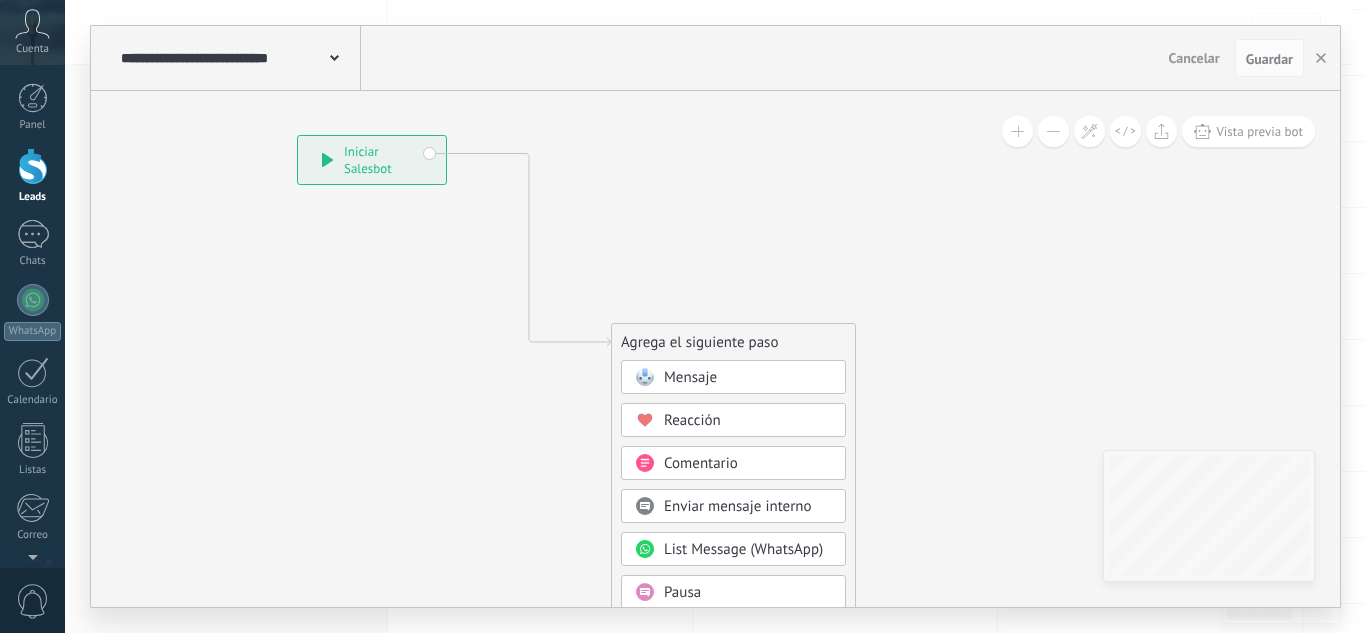 drag, startPoint x: 595, startPoint y: 241, endPoint x: 400, endPoint y: 140, distance: 219.60419 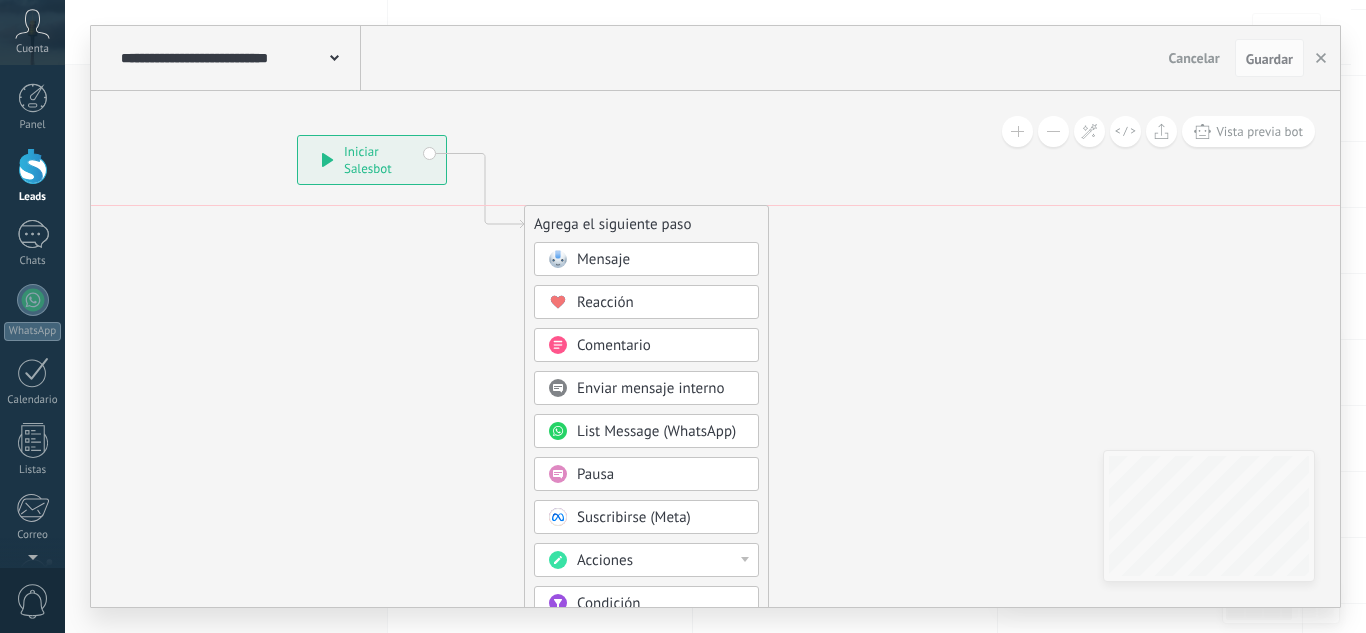 drag, startPoint x: 832, startPoint y: 342, endPoint x: 745, endPoint y: 222, distance: 148.21944 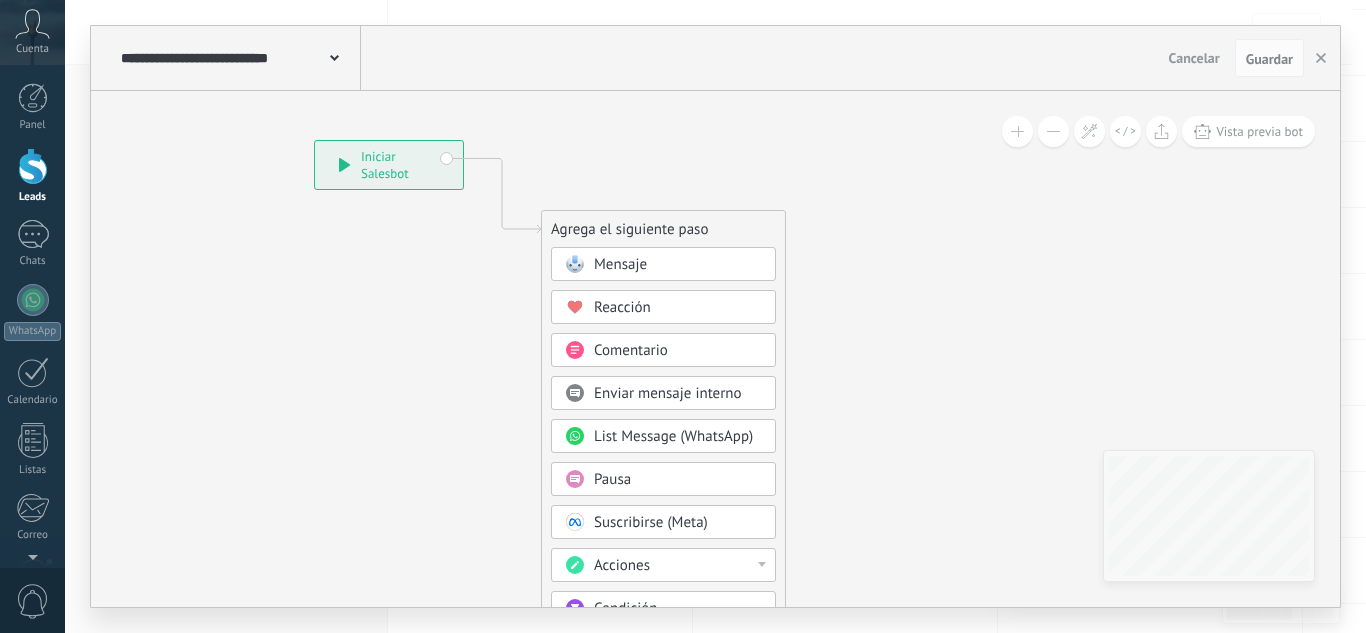 drag, startPoint x: 852, startPoint y: 310, endPoint x: 869, endPoint y: 315, distance: 17.720045 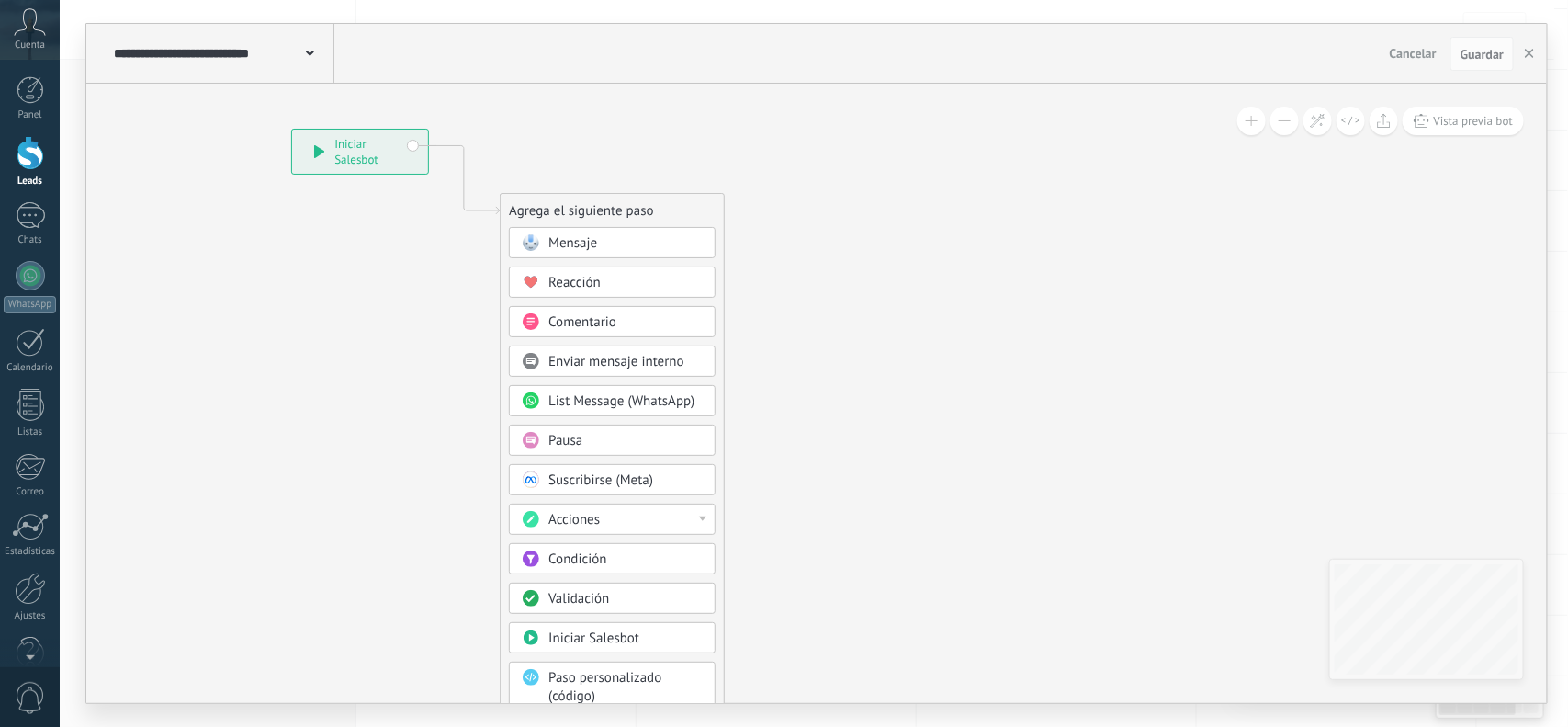 drag, startPoint x: 1247, startPoint y: 0, endPoint x: 962, endPoint y: 452, distance: 534.3491 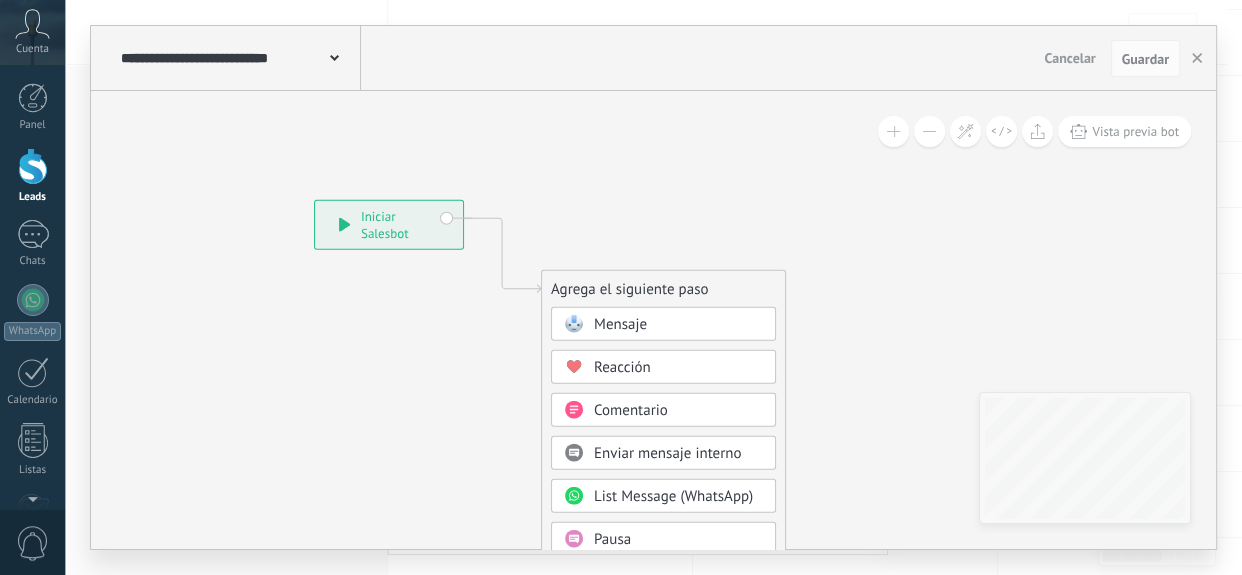 drag, startPoint x: 1668, startPoint y: 0, endPoint x: 369, endPoint y: 308, distance: 1335.015 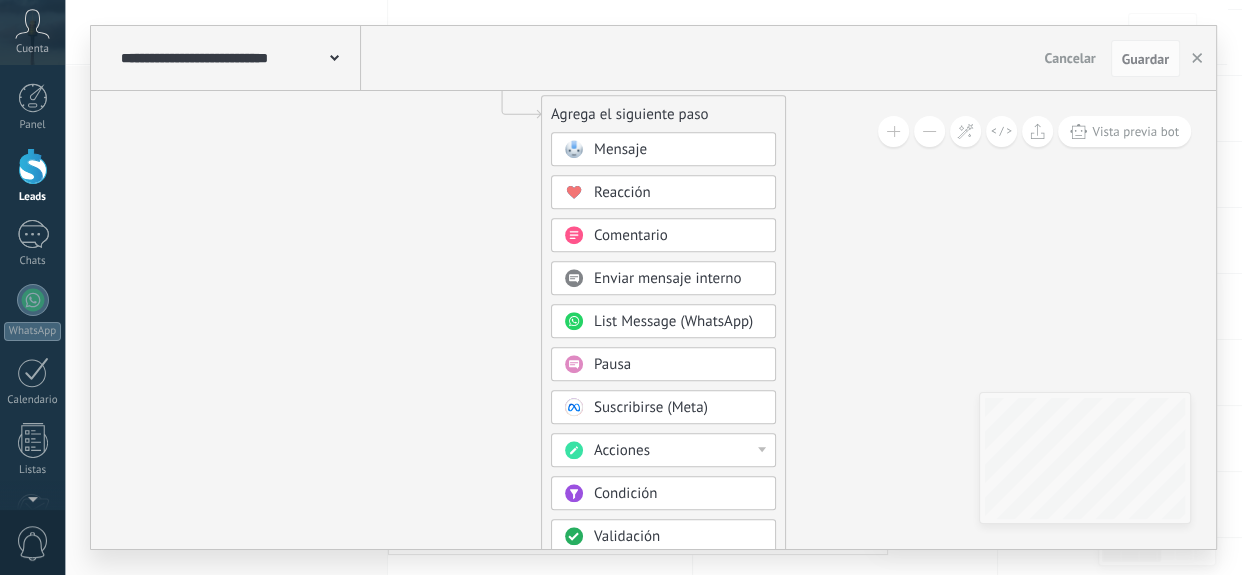 click on "Condición" at bounding box center (678, 495) 